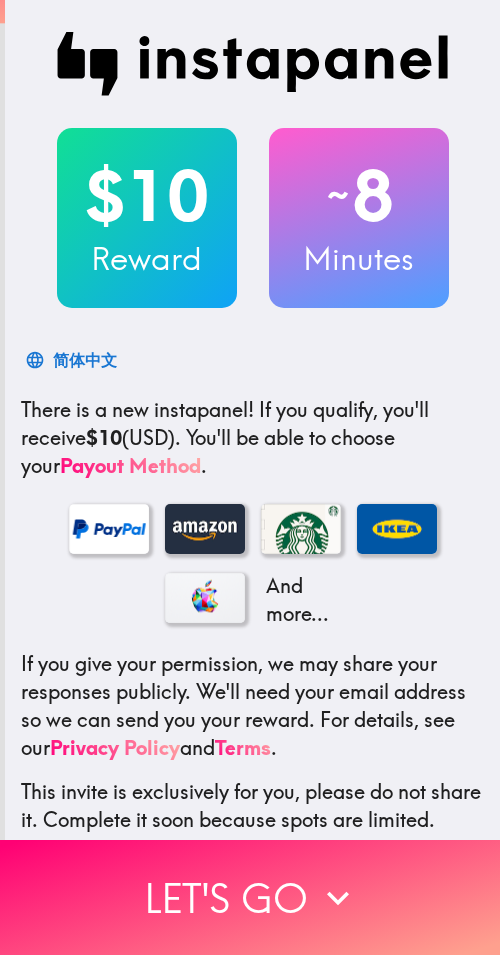 scroll, scrollTop: 0, scrollLeft: 0, axis: both 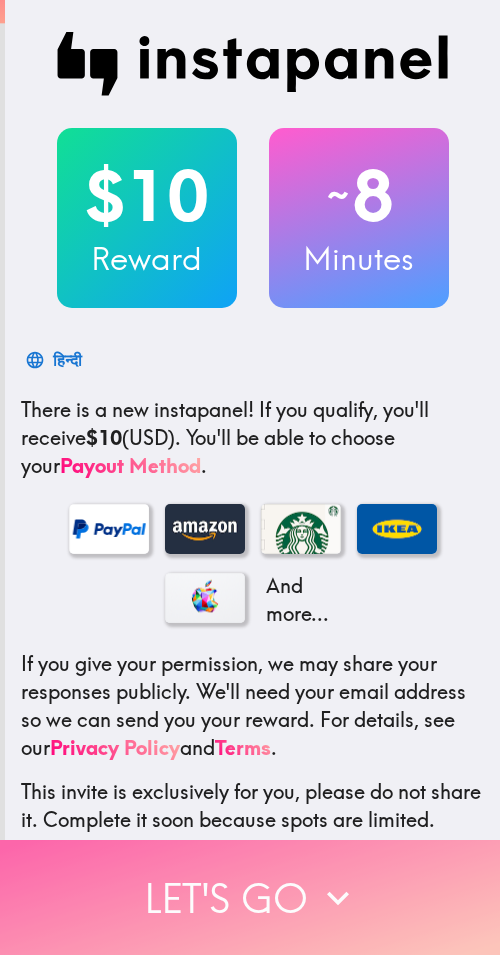 click on "Let's go" at bounding box center [250, 897] 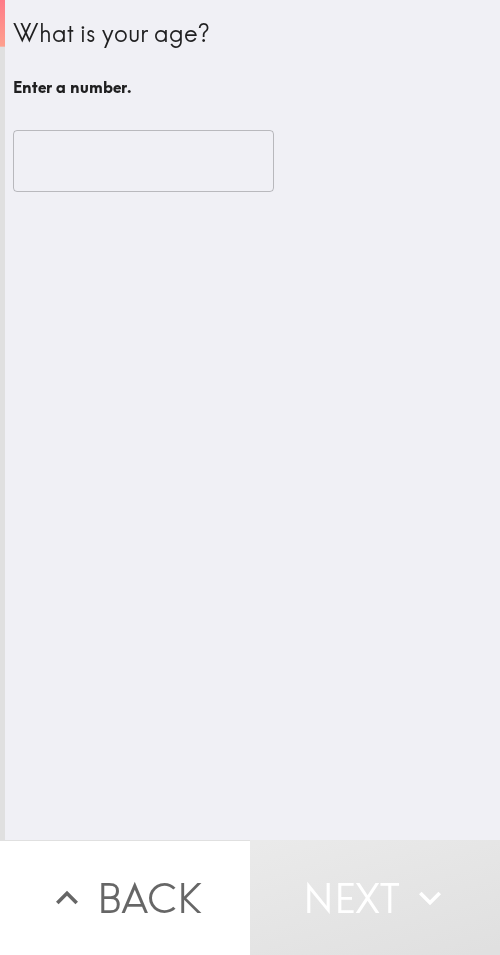click at bounding box center [143, 161] 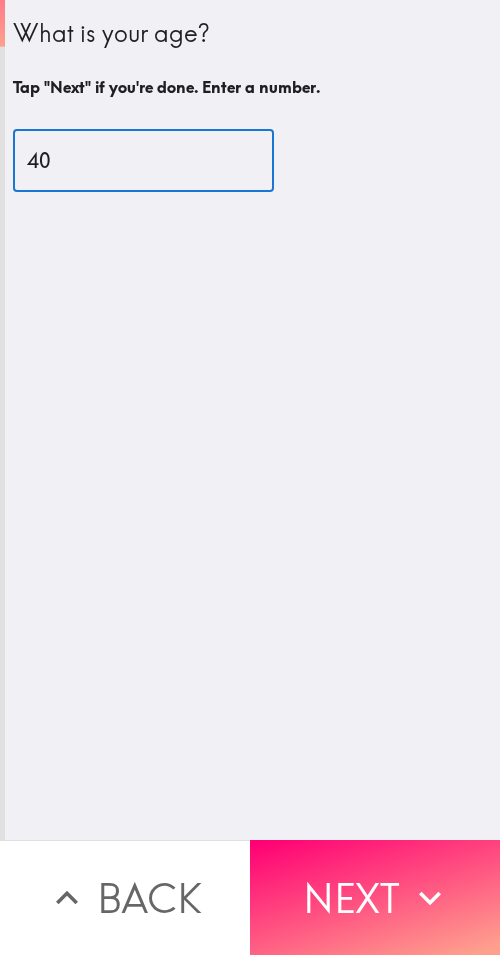 type on "40" 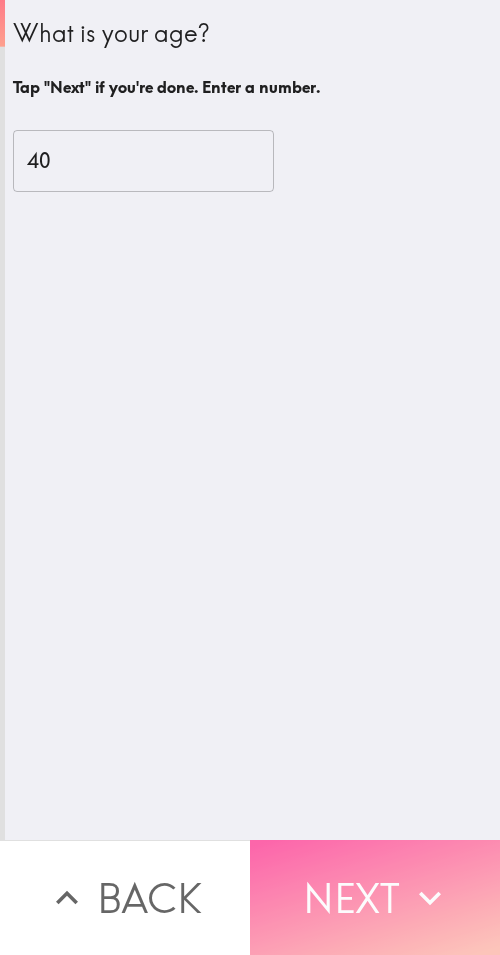 click on "Next" at bounding box center (375, 897) 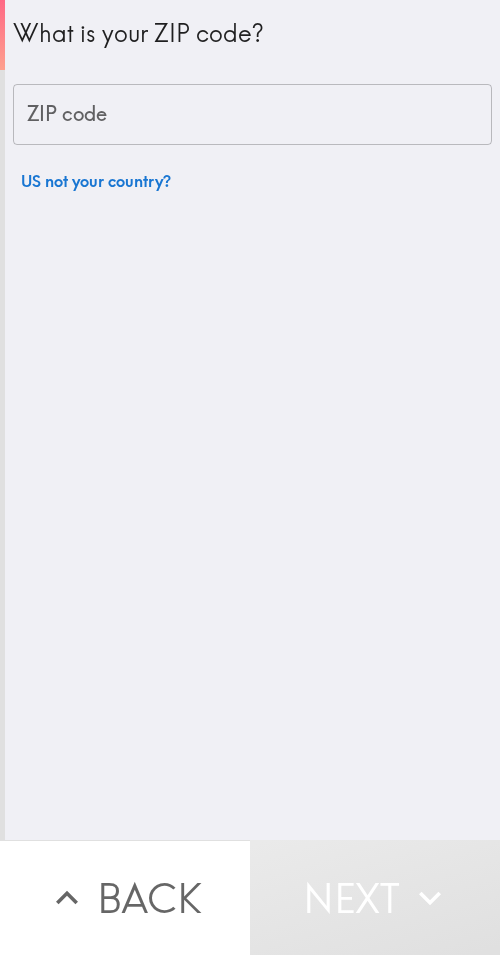 click on "ZIP code" at bounding box center (252, 115) 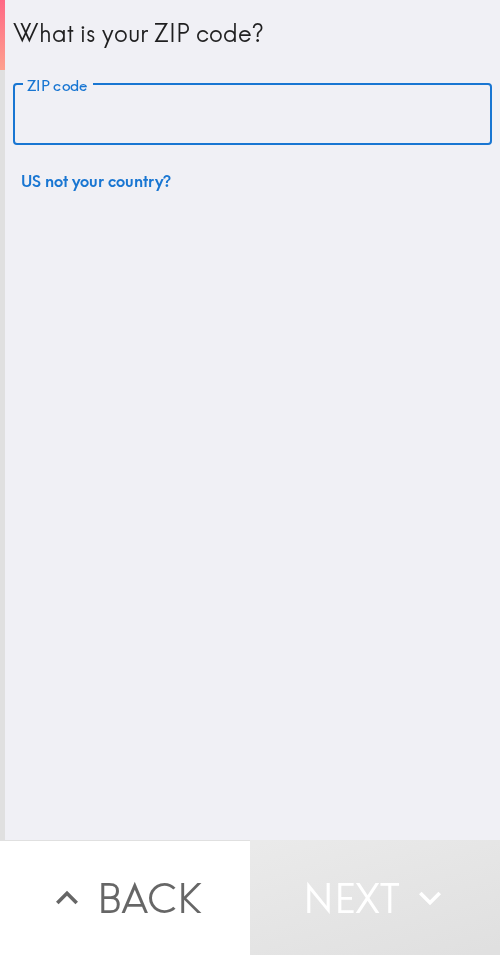 paste on "33605" 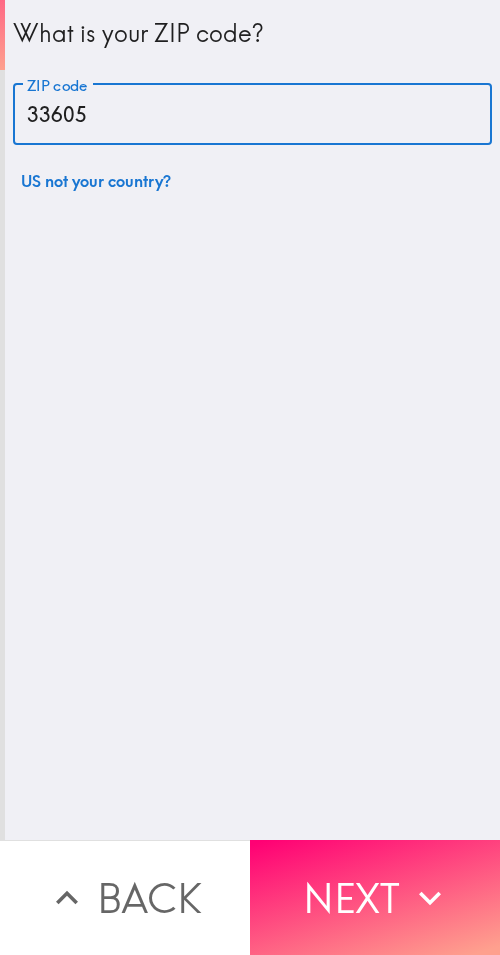 type on "33605" 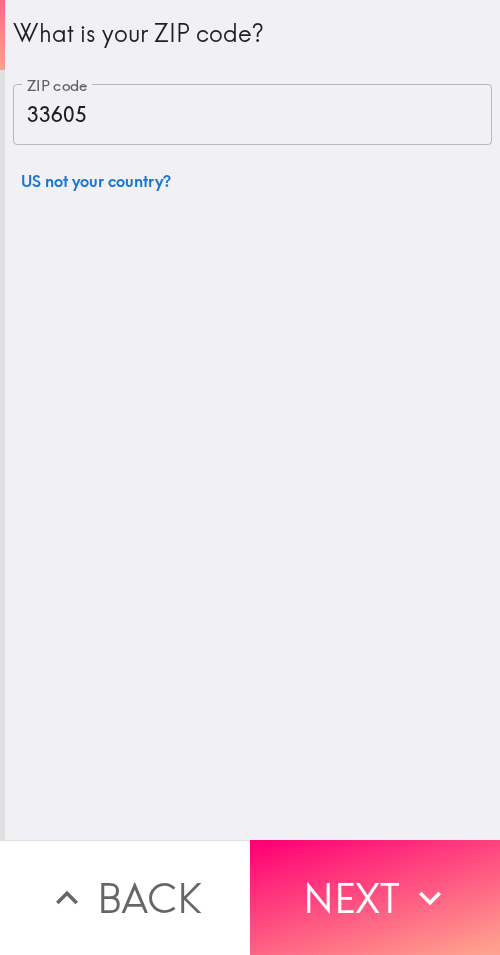 drag, startPoint x: 423, startPoint y: 882, endPoint x: 436, endPoint y: 878, distance: 13.601471 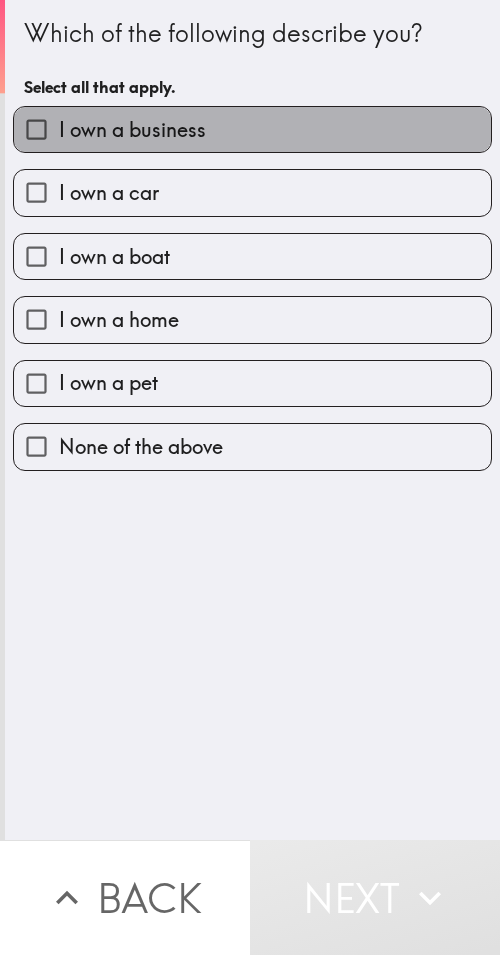 click on "I own a business" at bounding box center (252, 129) 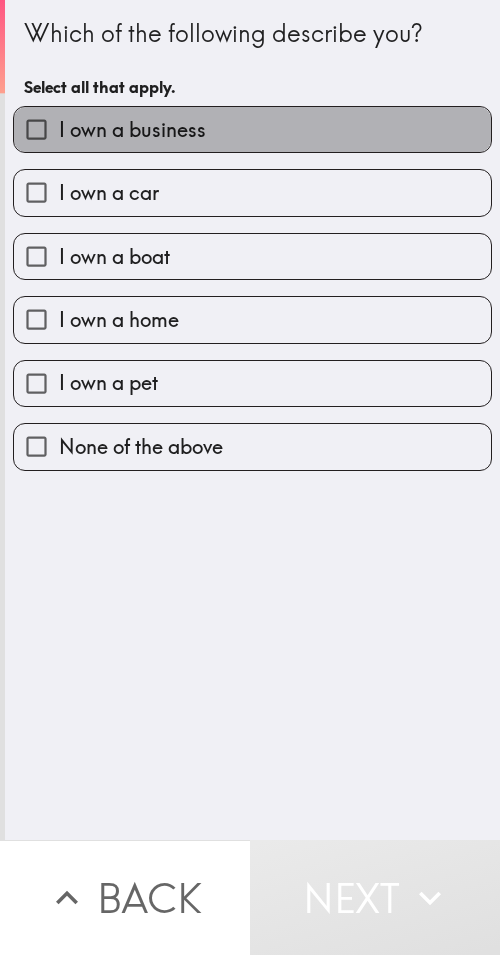 checkbox on "true" 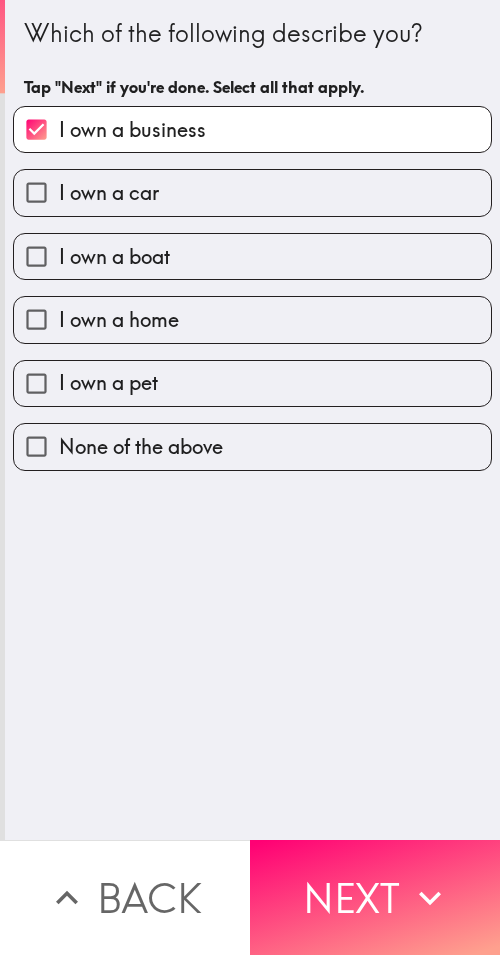 drag, startPoint x: 311, startPoint y: 387, endPoint x: 301, endPoint y: 347, distance: 41.231056 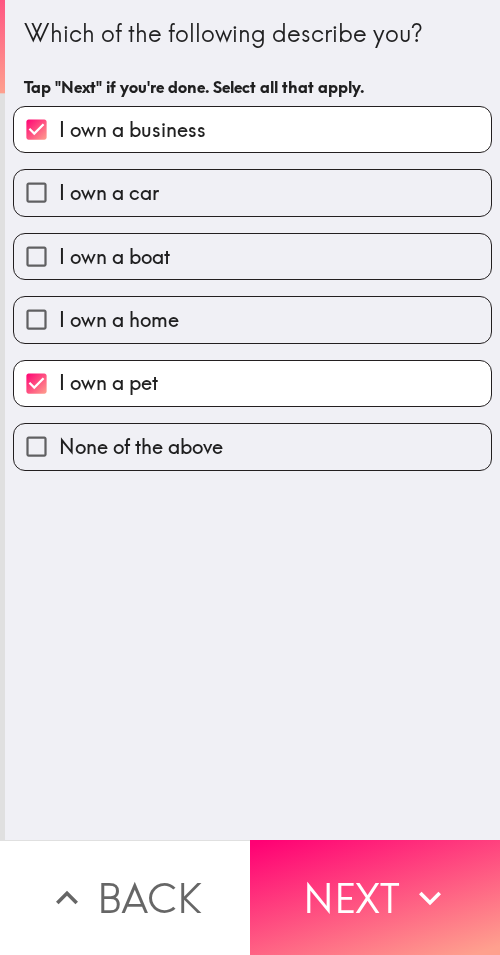 click on "I own a home" at bounding box center [252, 319] 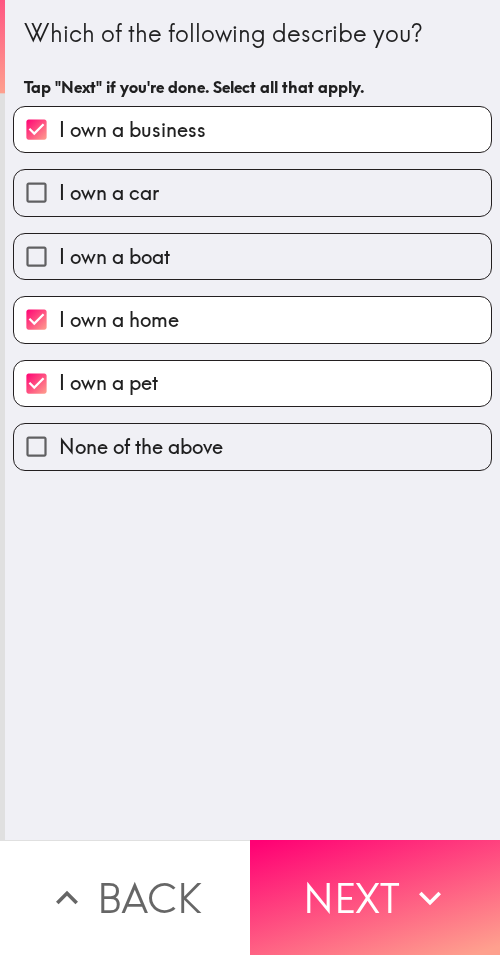 click on "I own a boat" at bounding box center [252, 256] 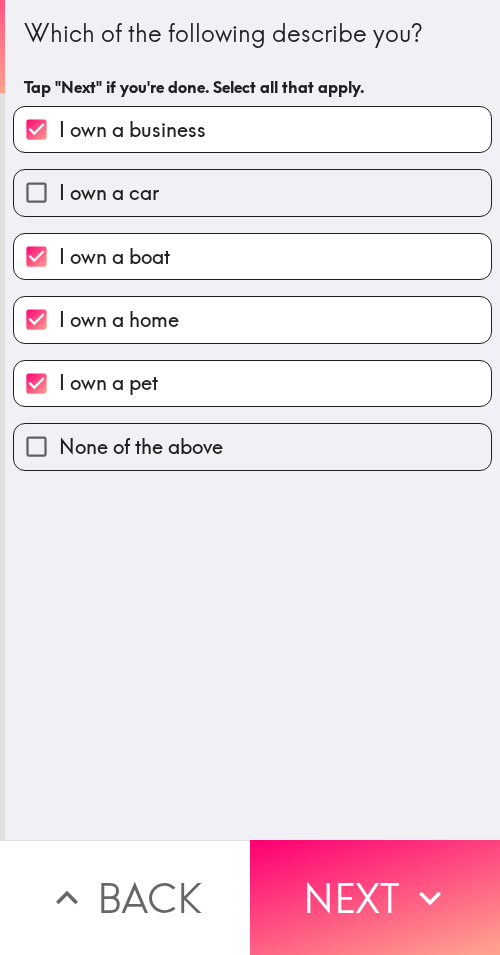 click on "I own a car" at bounding box center (252, 192) 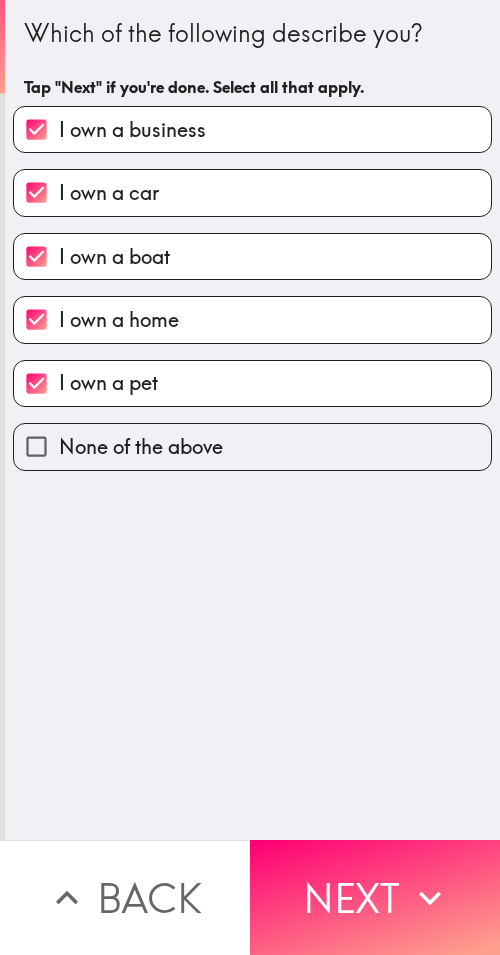 drag, startPoint x: 375, startPoint y: 882, endPoint x: 477, endPoint y: 879, distance: 102.044106 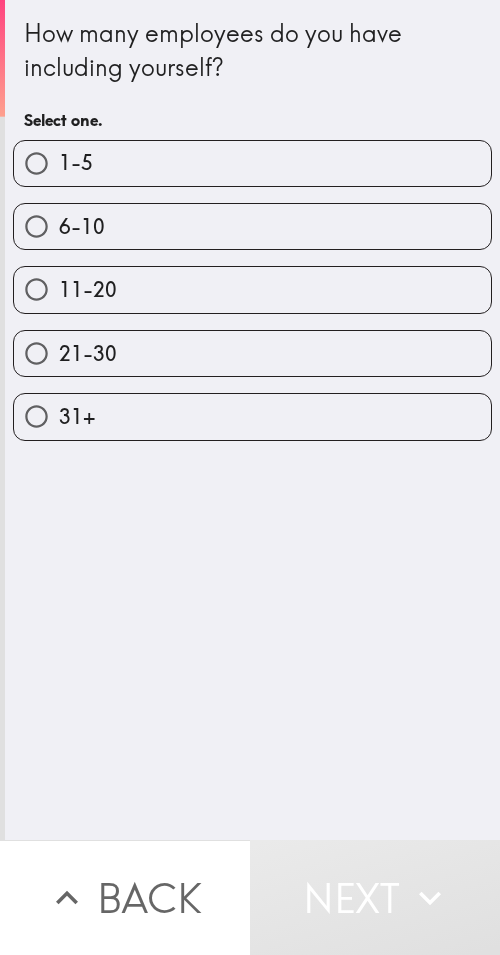 drag, startPoint x: 239, startPoint y: 170, endPoint x: 494, endPoint y: 190, distance: 255.78311 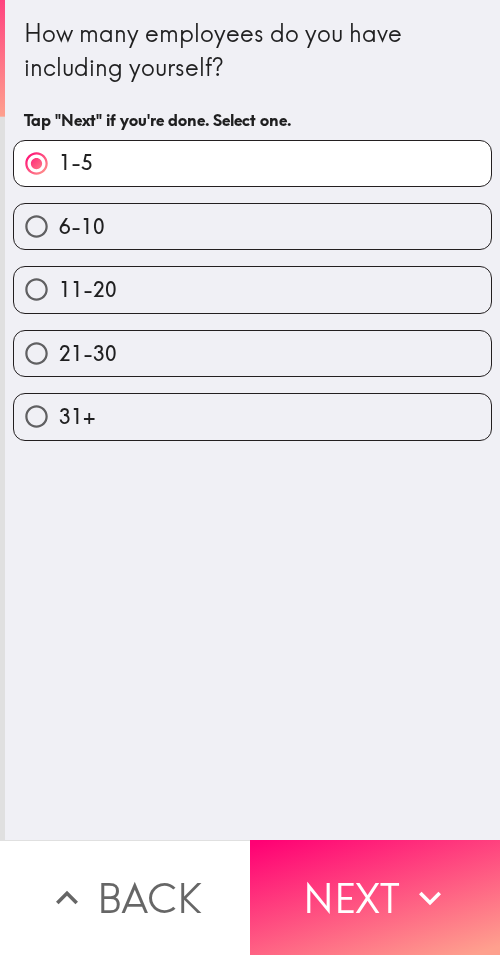 drag, startPoint x: 346, startPoint y: 889, endPoint x: 486, endPoint y: 884, distance: 140.08926 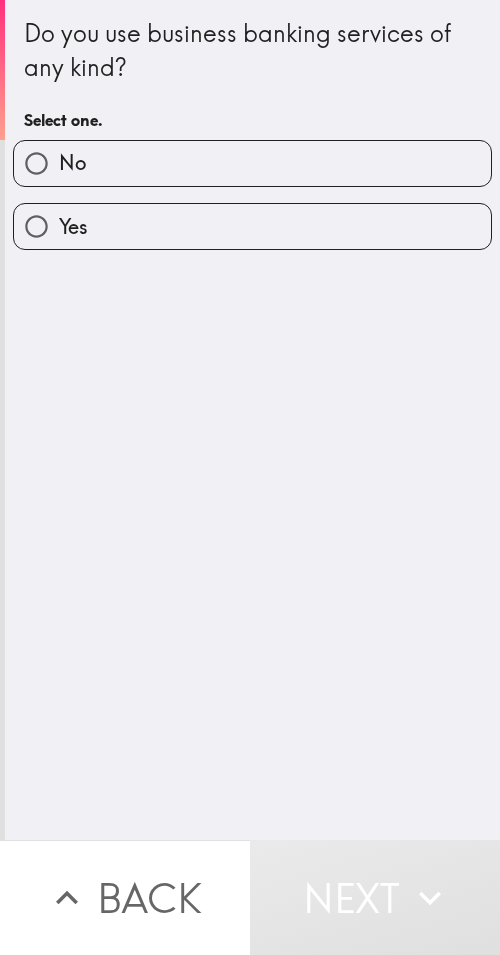 drag, startPoint x: 285, startPoint y: 223, endPoint x: 498, endPoint y: 240, distance: 213.67732 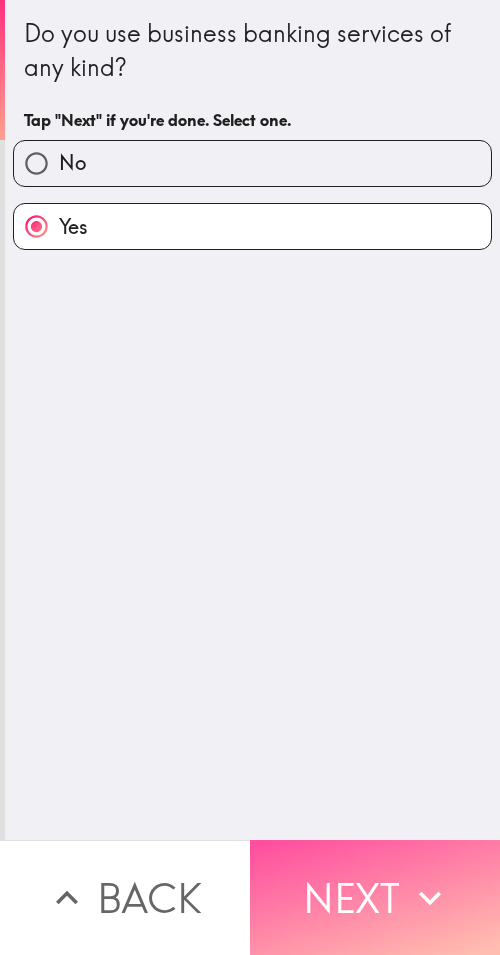 drag, startPoint x: 410, startPoint y: 854, endPoint x: 492, endPoint y: 868, distance: 83.18654 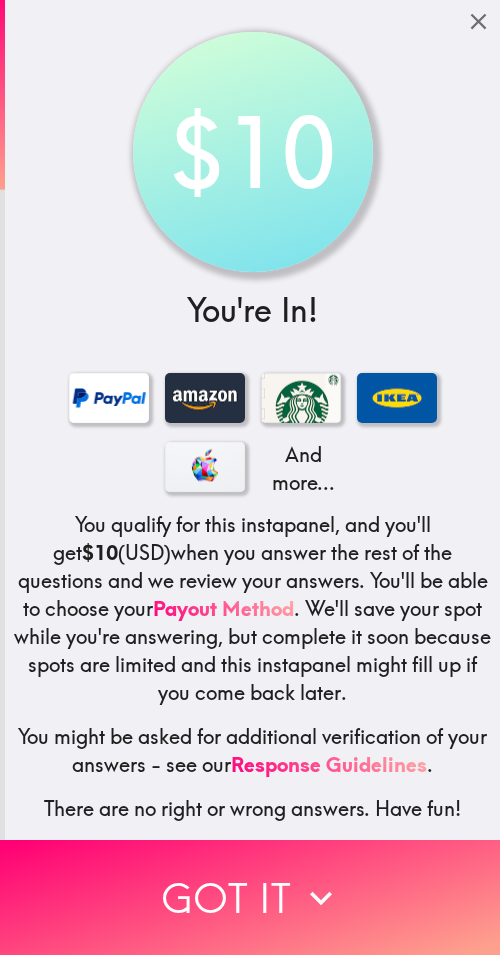 drag, startPoint x: 273, startPoint y: 885, endPoint x: 497, endPoint y: 869, distance: 224.5707 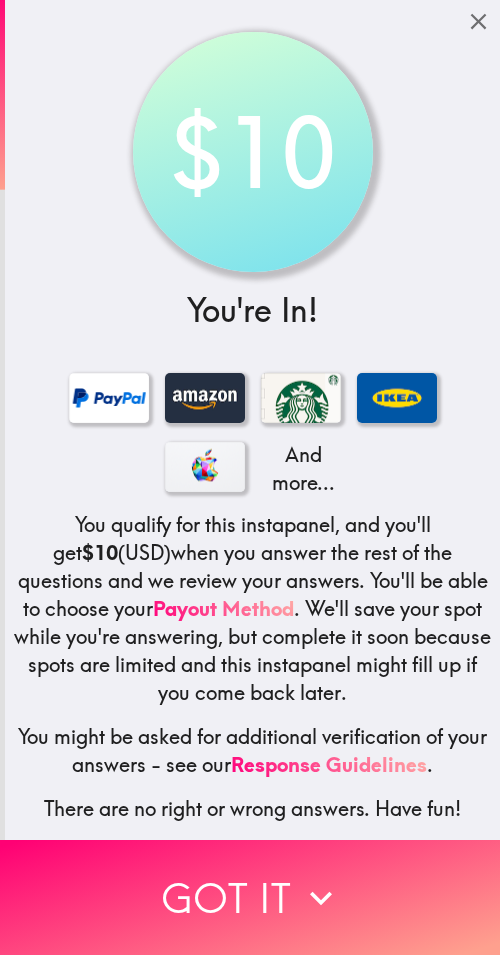 click on "Got it" at bounding box center [250, 897] 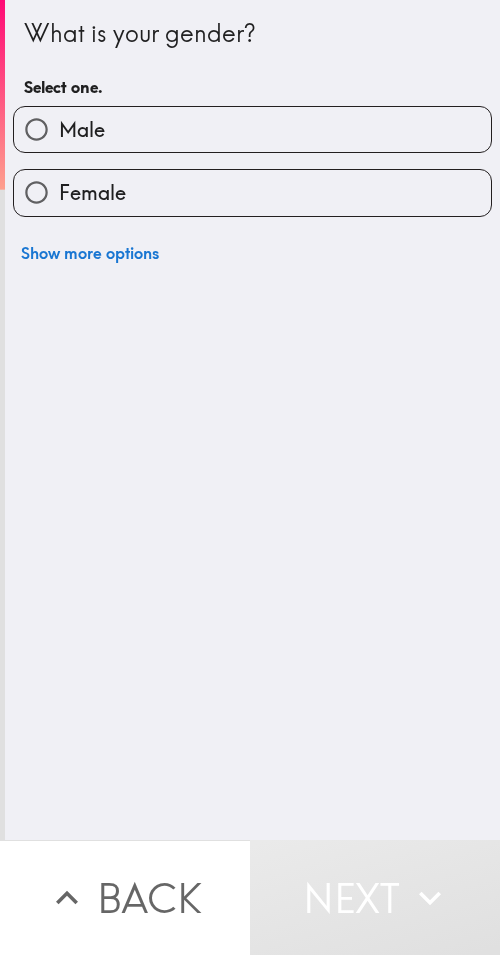 drag, startPoint x: 287, startPoint y: 143, endPoint x: 495, endPoint y: 154, distance: 208.29066 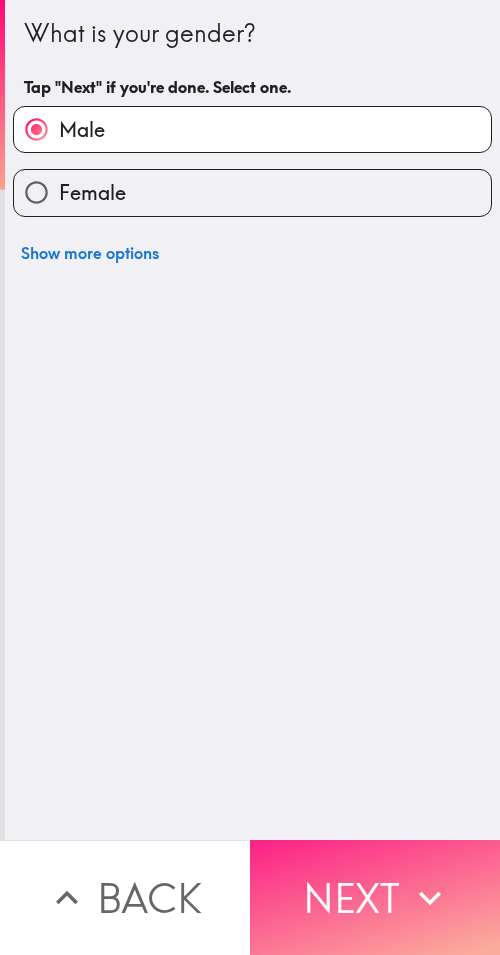 click on "Next" at bounding box center (375, 897) 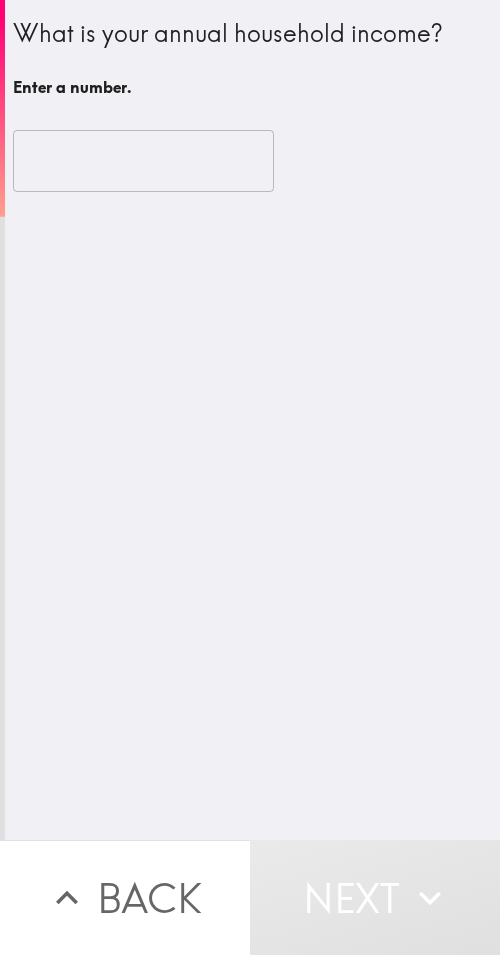click at bounding box center (143, 161) 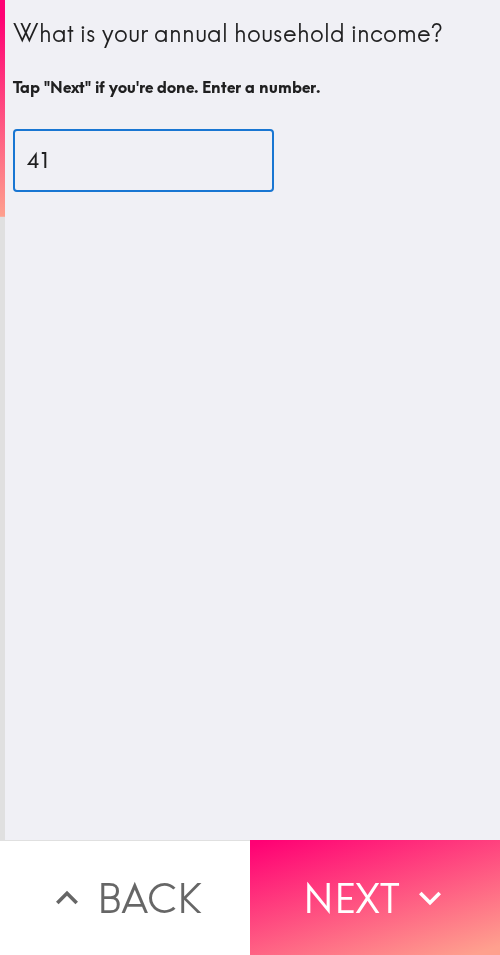 type on "4" 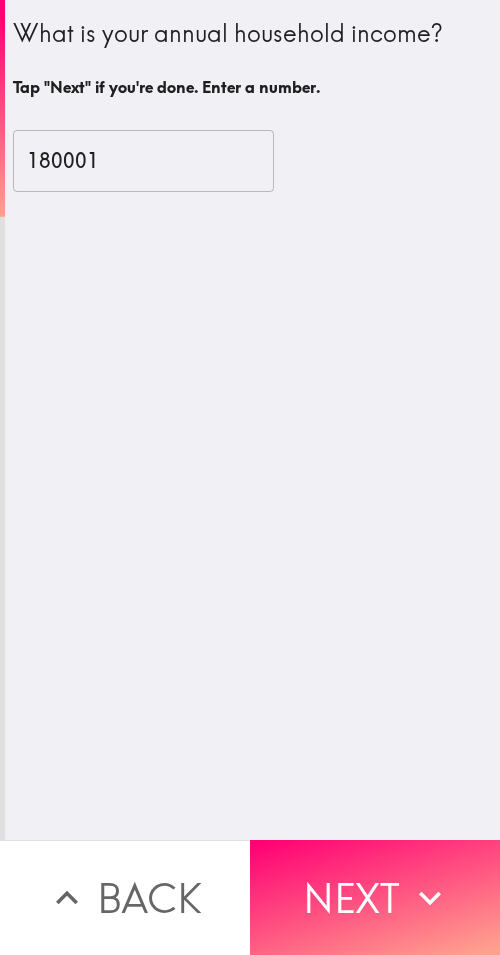 click on "180001" at bounding box center (143, 161) 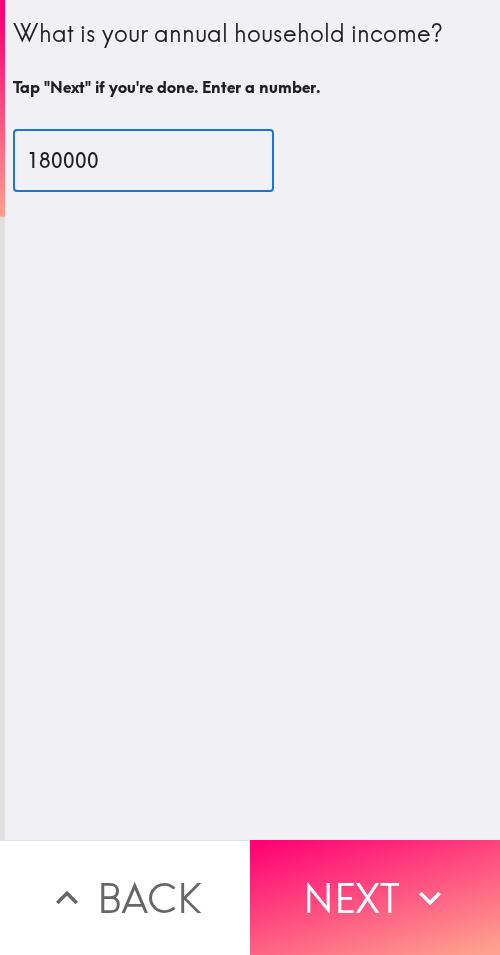 type on "180000" 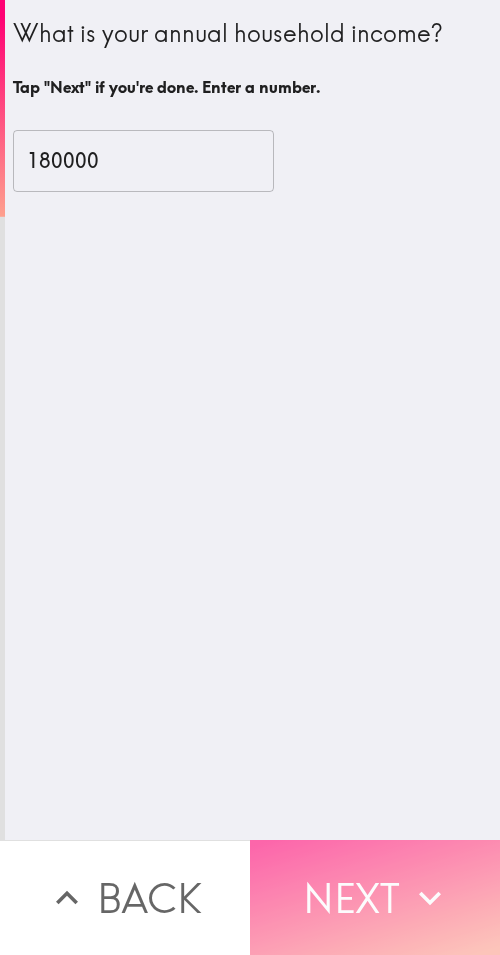 click 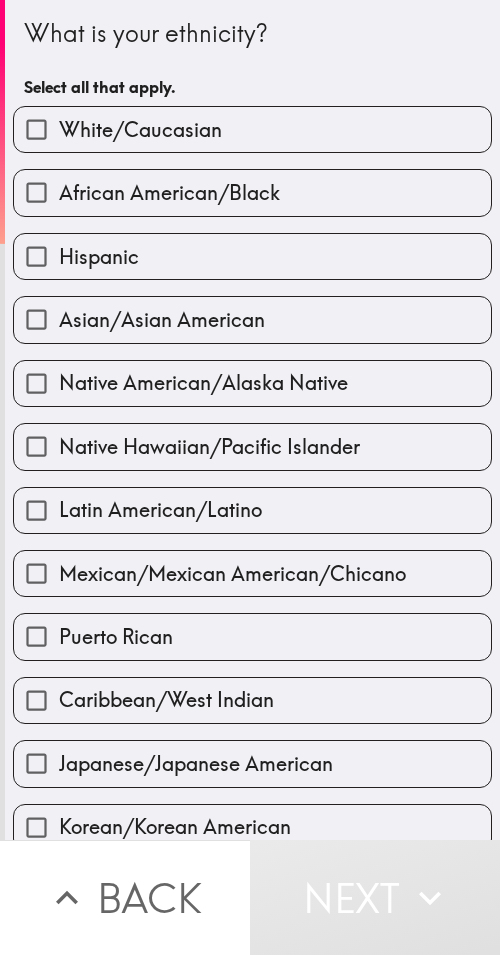 drag, startPoint x: 345, startPoint y: 157, endPoint x: 498, endPoint y: 179, distance: 154.57361 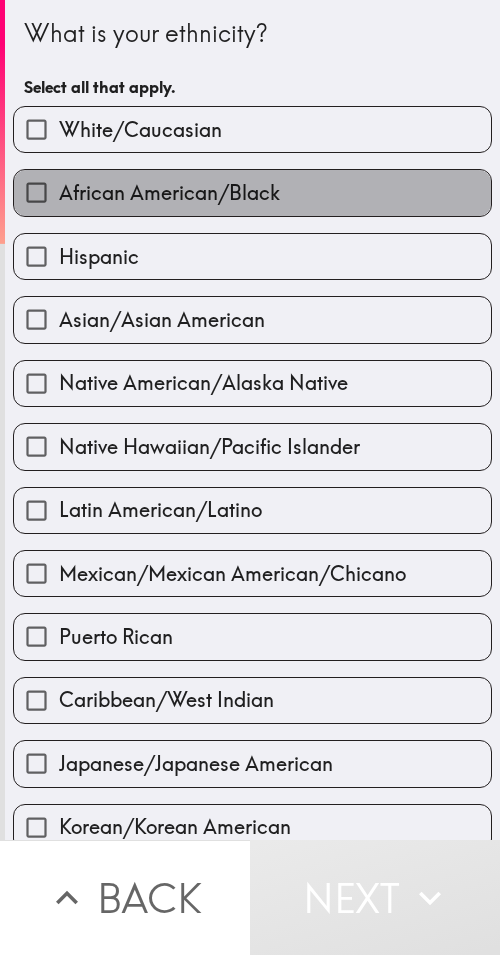 drag, startPoint x: 429, startPoint y: 186, endPoint x: 462, endPoint y: 191, distance: 33.37664 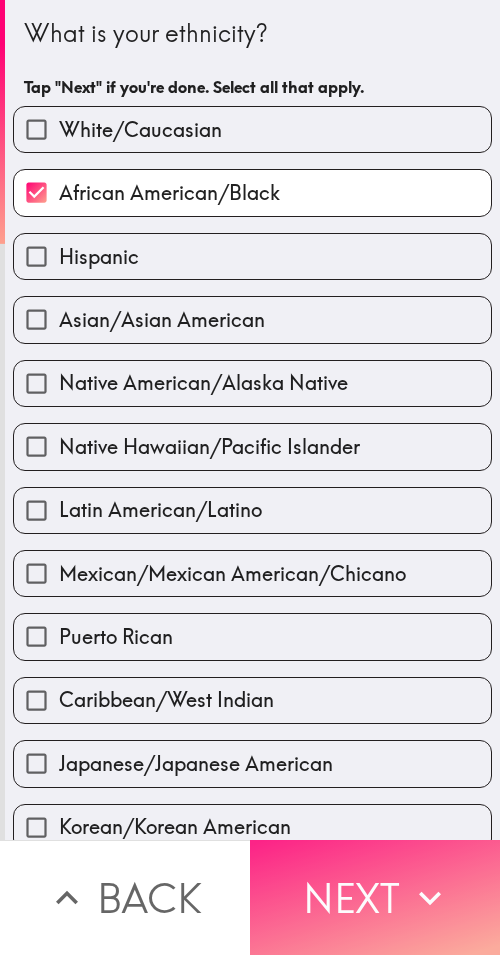drag, startPoint x: 352, startPoint y: 871, endPoint x: 481, endPoint y: 881, distance: 129.38702 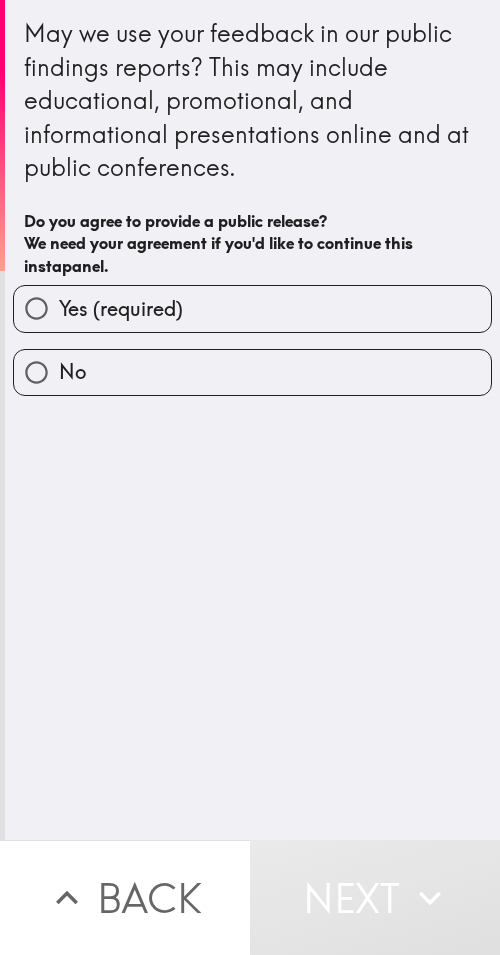 click on "Yes (required)" at bounding box center (252, 308) 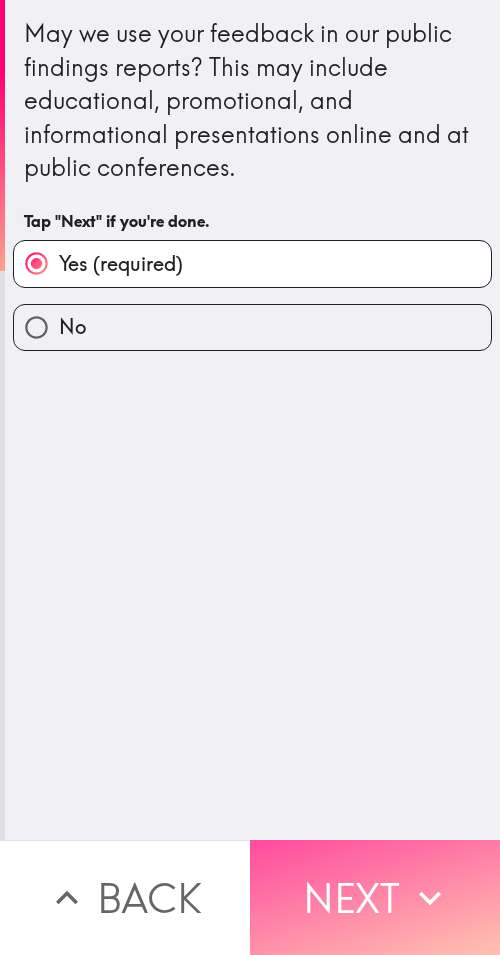drag, startPoint x: 376, startPoint y: 852, endPoint x: 496, endPoint y: 869, distance: 121.19818 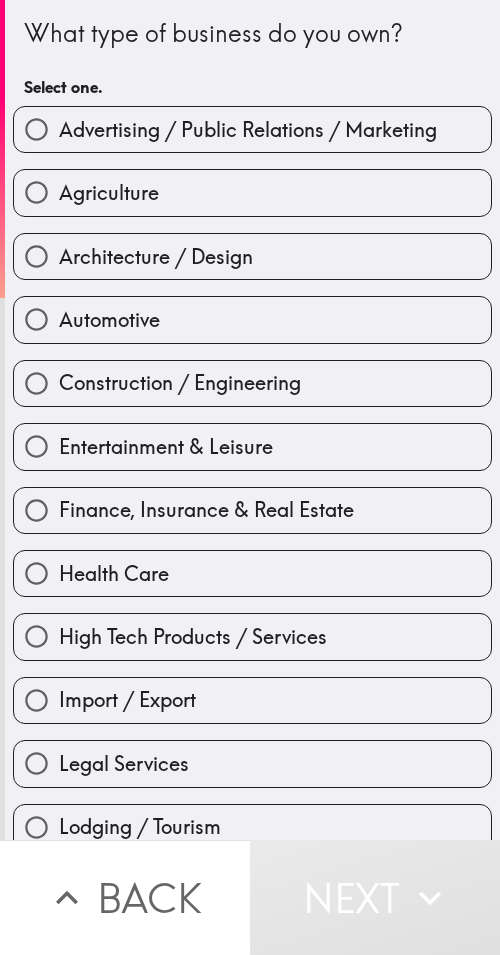 drag, startPoint x: 367, startPoint y: 109, endPoint x: 427, endPoint y: 67, distance: 73.239334 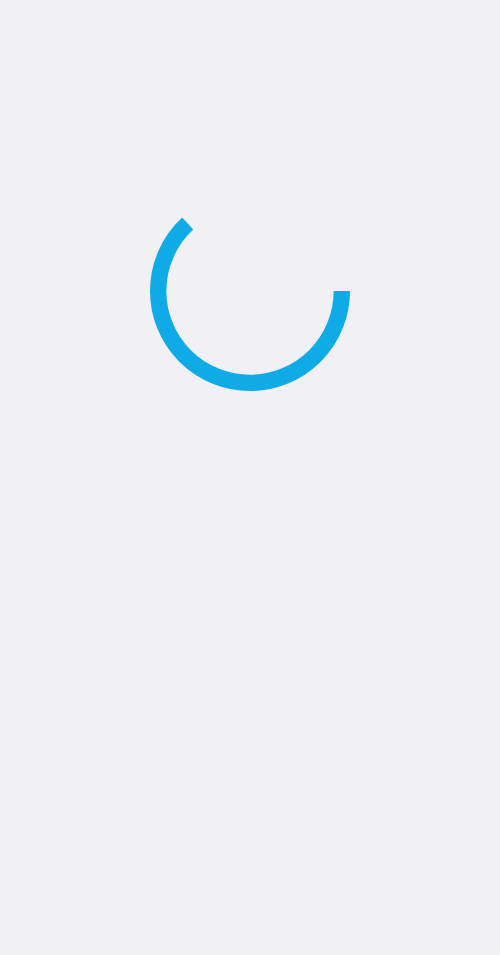 scroll, scrollTop: 0, scrollLeft: 0, axis: both 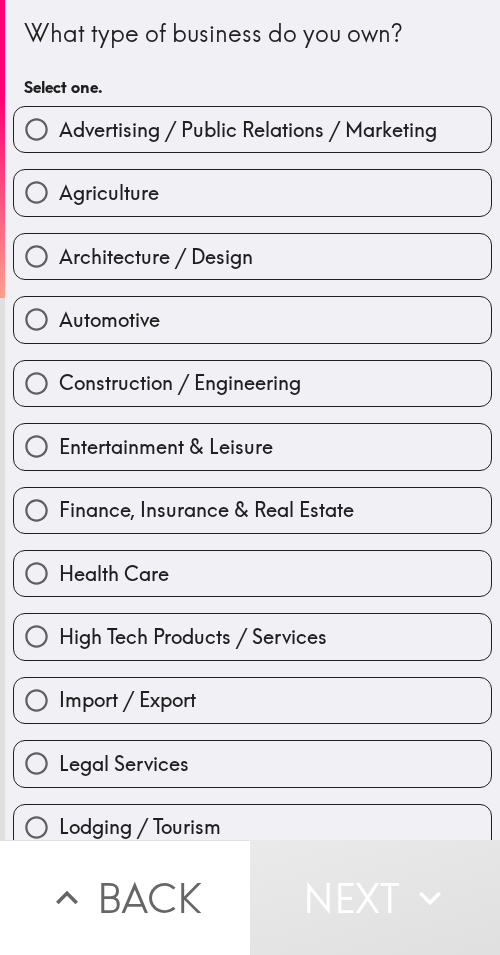 click on "Construction / Engineering" at bounding box center [252, 383] 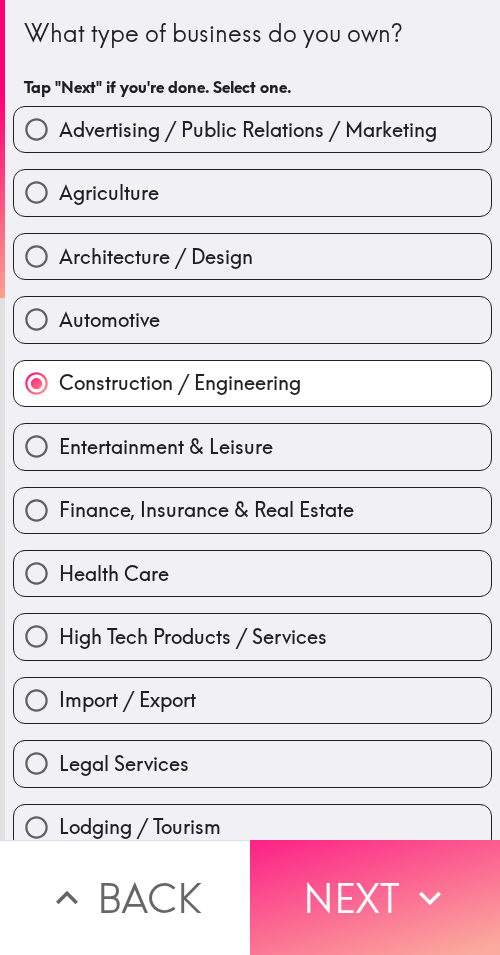 drag, startPoint x: 417, startPoint y: 858, endPoint x: 495, endPoint y: 864, distance: 78.23043 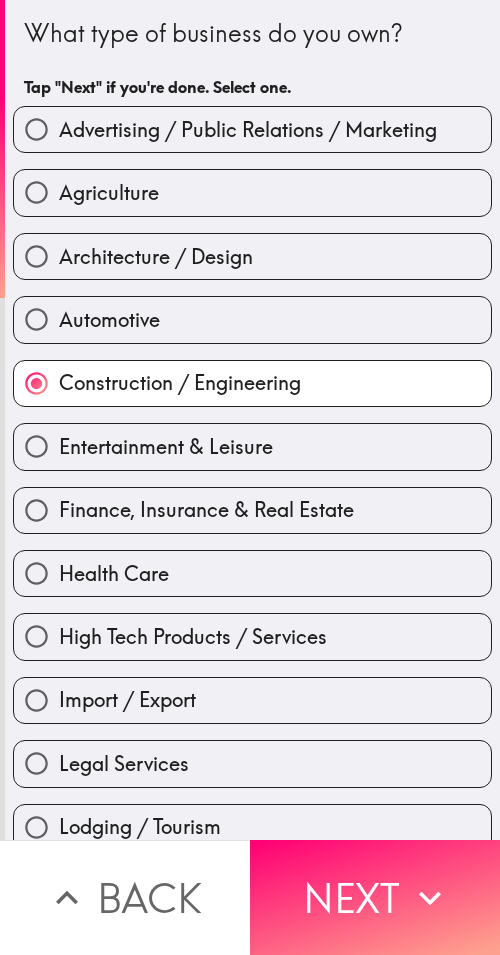 click on "Next" at bounding box center [375, 897] 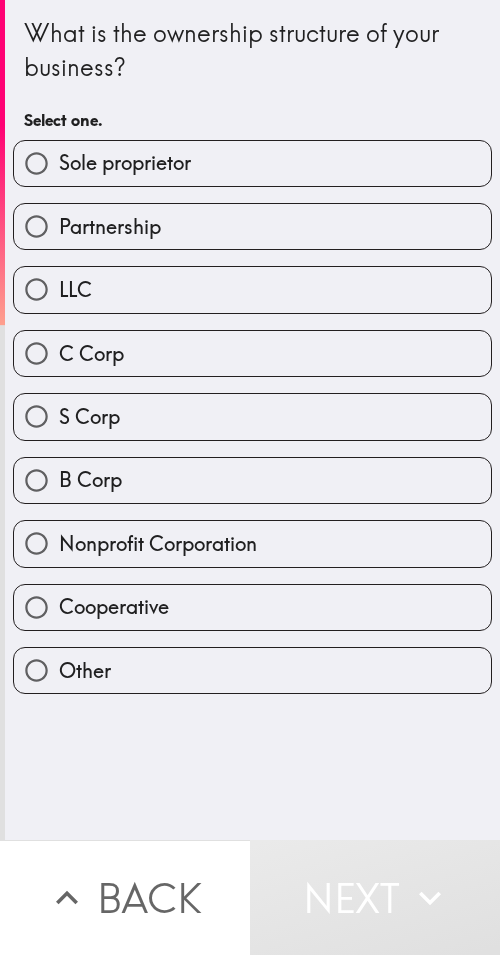click on "Partnership" at bounding box center [244, 218] 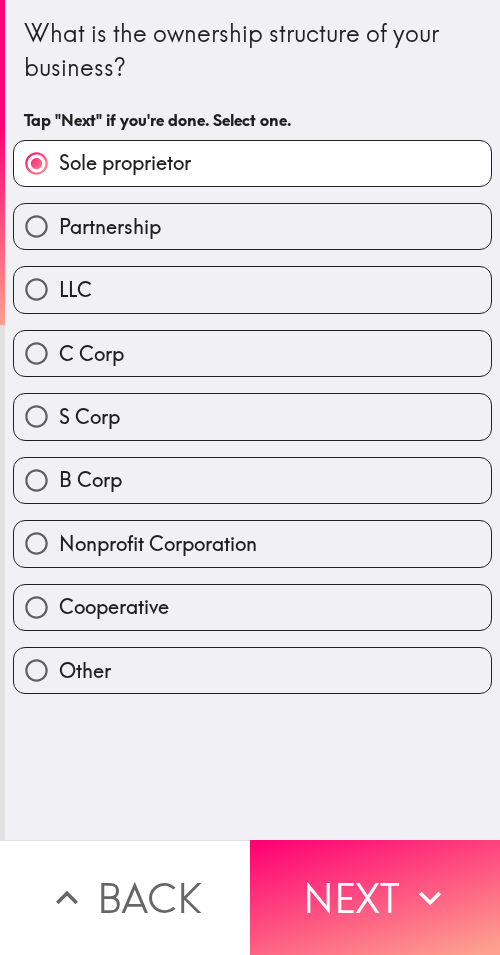 click on "Next" at bounding box center [375, 897] 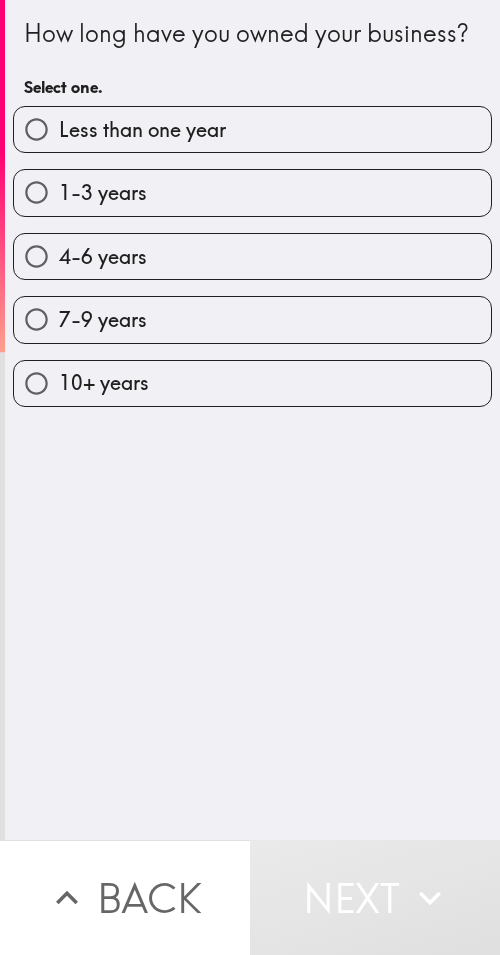 click on "4-6 years" at bounding box center (252, 256) 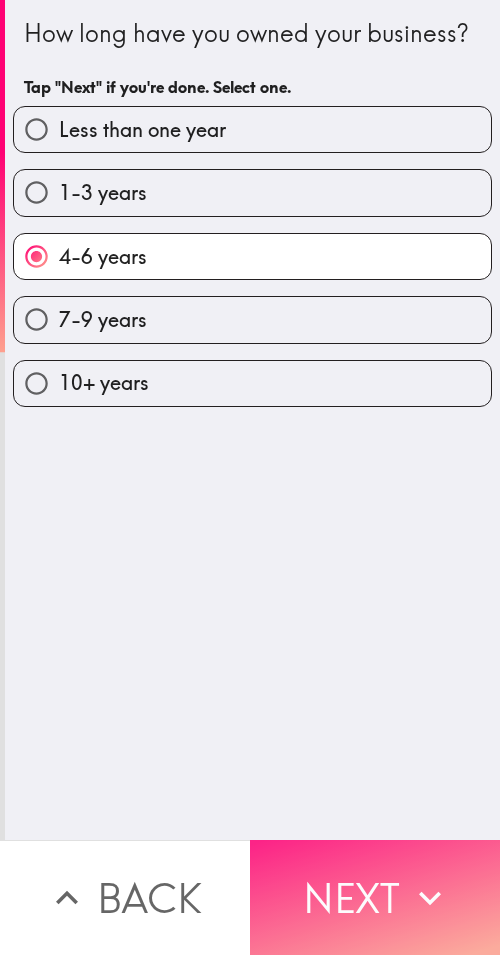 drag, startPoint x: 344, startPoint y: 915, endPoint x: 399, endPoint y: 905, distance: 55.9017 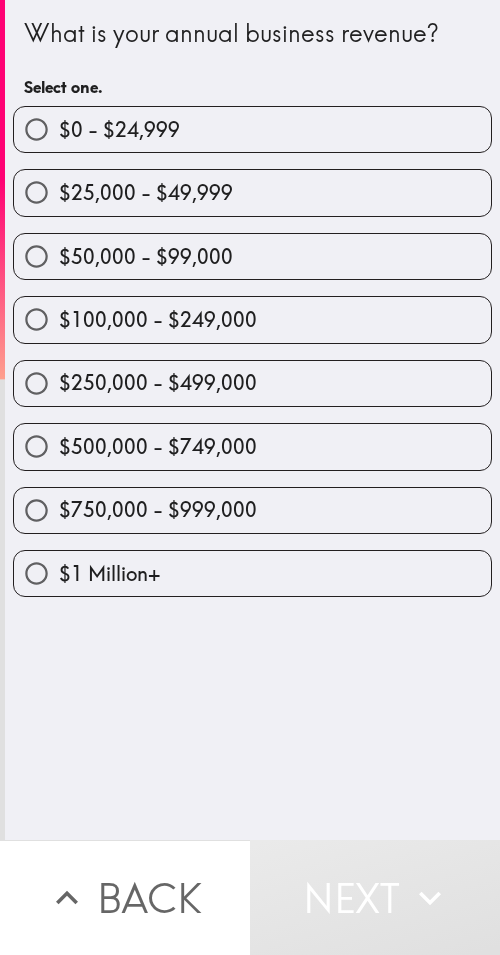 drag, startPoint x: 163, startPoint y: 373, endPoint x: 495, endPoint y: 384, distance: 332.1822 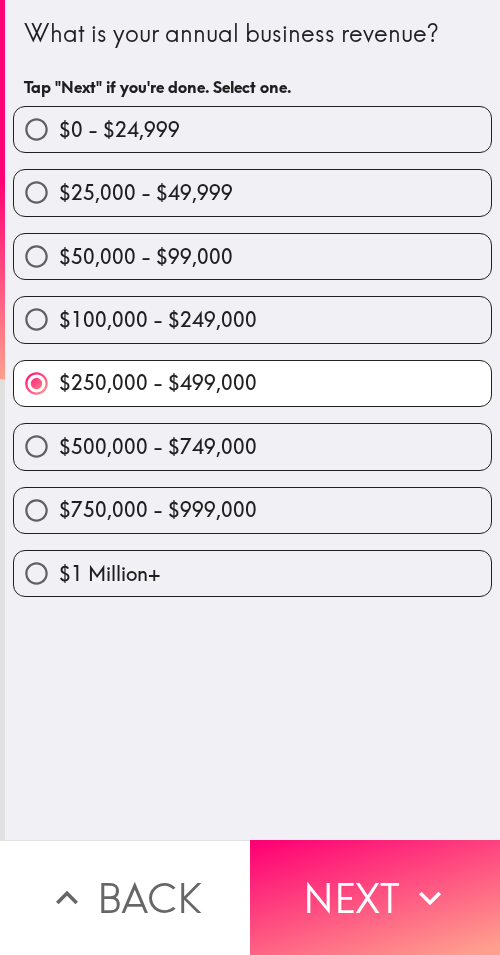drag, startPoint x: 405, startPoint y: 872, endPoint x: 498, endPoint y: 874, distance: 93.0215 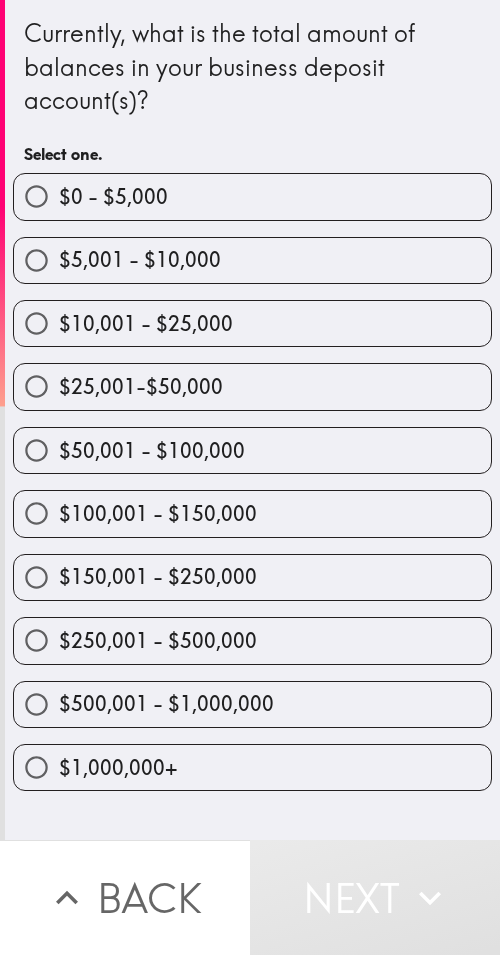 click on "$100,001 - $150,000" at bounding box center (252, 513) 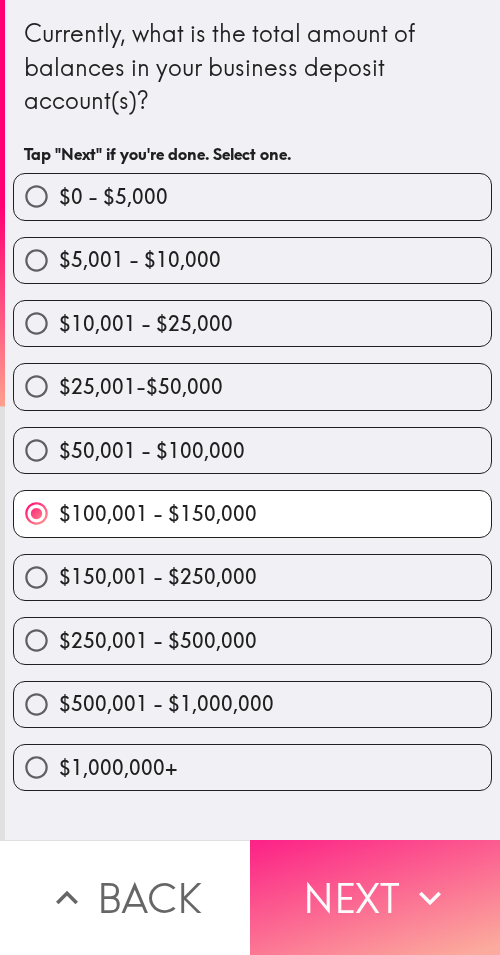 click on "Next" at bounding box center (375, 897) 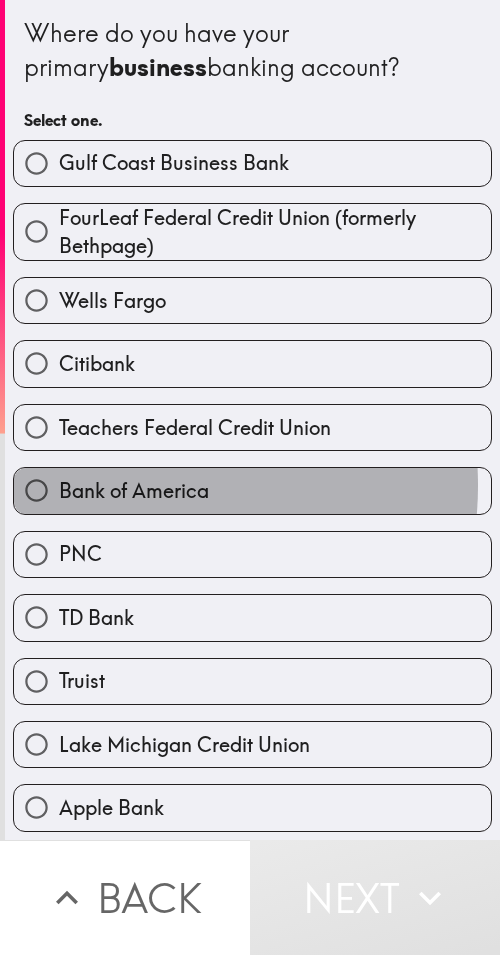 drag, startPoint x: 133, startPoint y: 485, endPoint x: 499, endPoint y: 560, distance: 373.6054 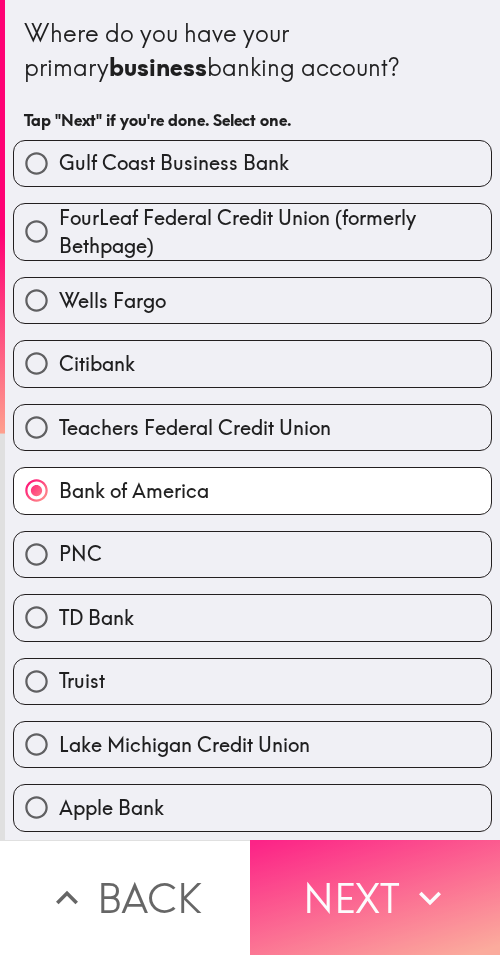 click on "Next" at bounding box center [375, 897] 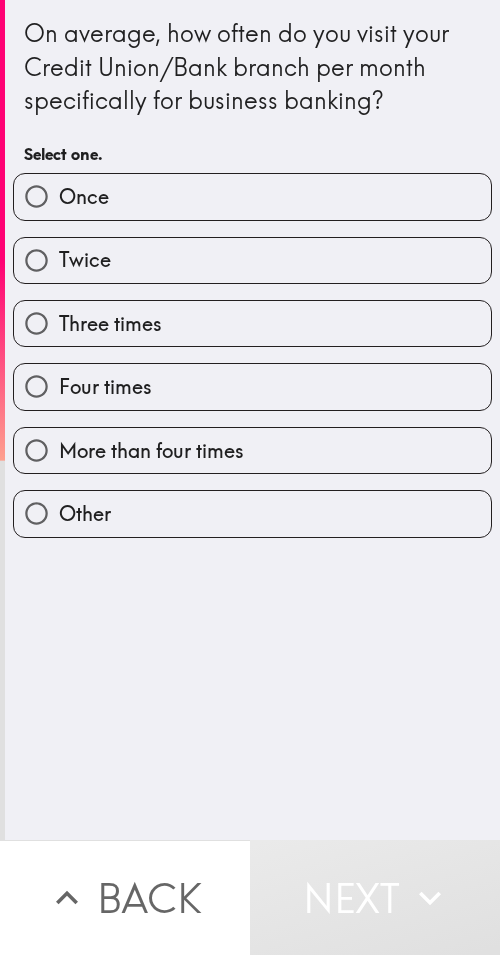 drag, startPoint x: 192, startPoint y: 396, endPoint x: 499, endPoint y: 413, distance: 307.47034 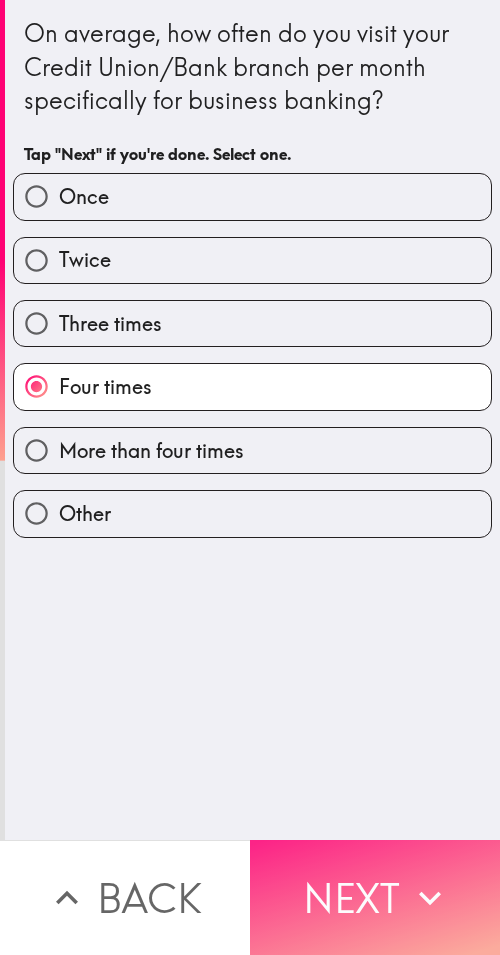 click on "Next" at bounding box center (375, 897) 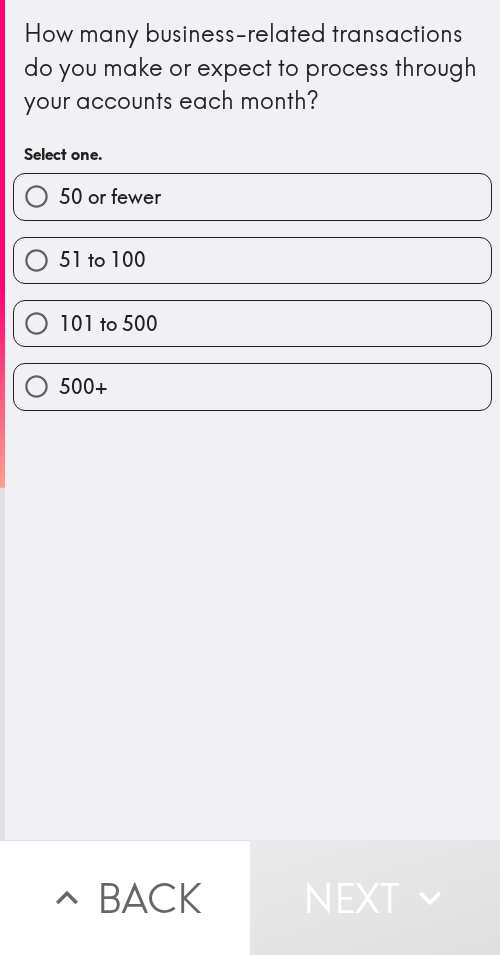 click on "51 to 100" at bounding box center [252, 260] 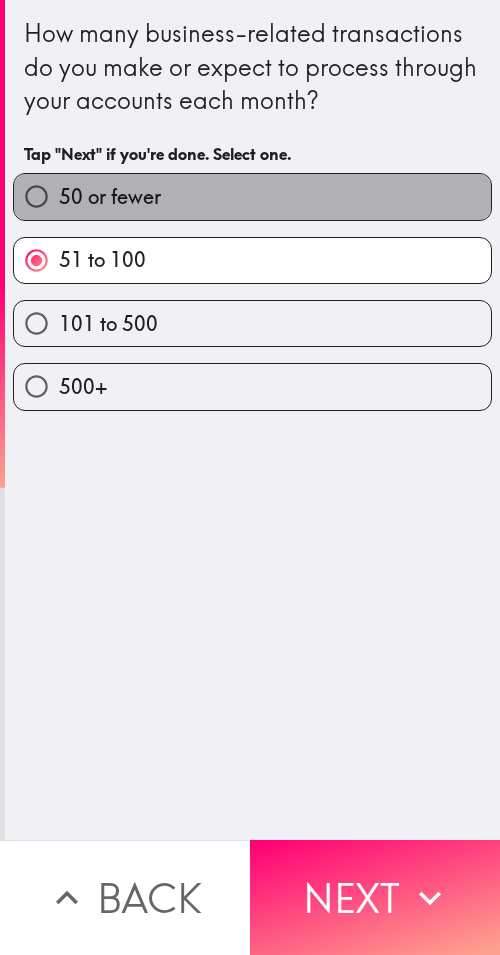click on "50 or fewer" at bounding box center [252, 196] 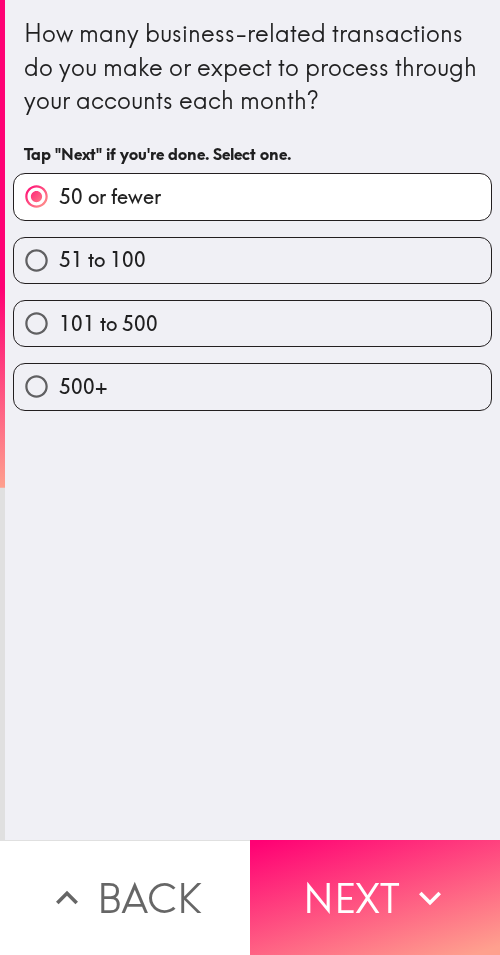 click on "51 to 100" at bounding box center (252, 260) 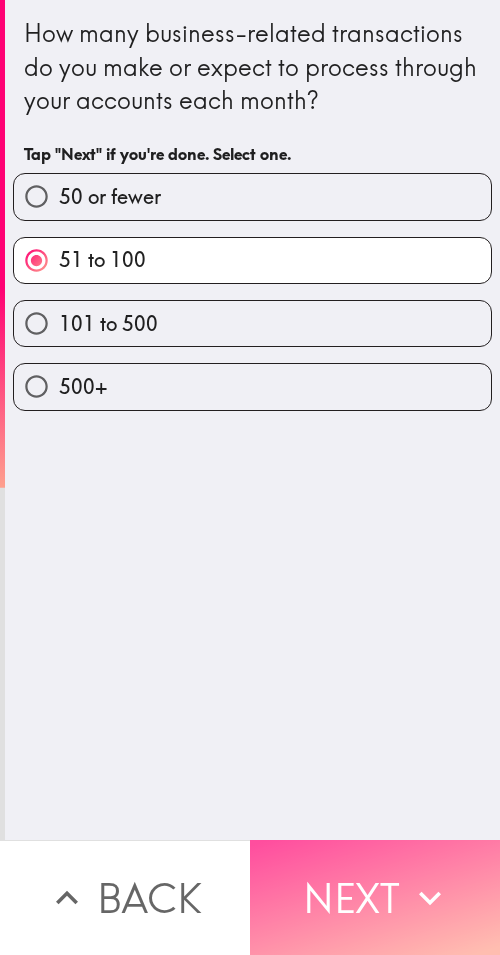drag, startPoint x: 421, startPoint y: 855, endPoint x: 498, endPoint y: 868, distance: 78.08969 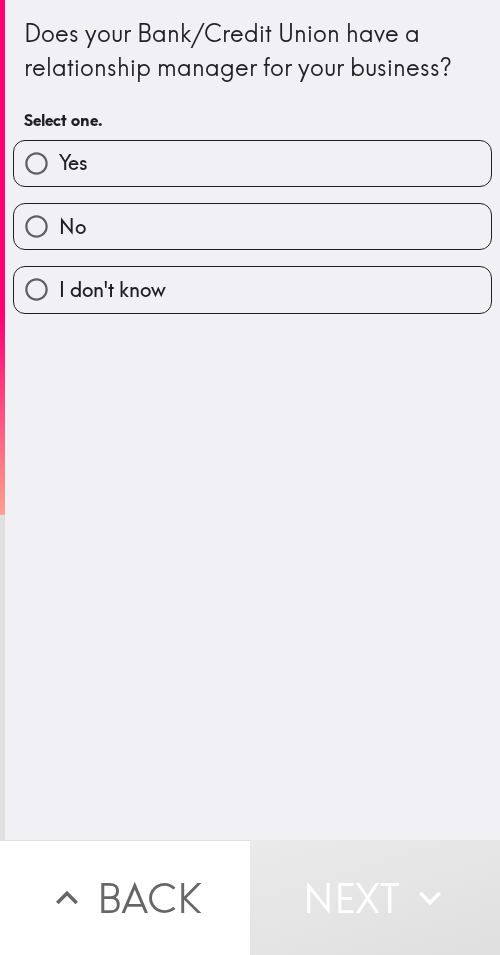 click on "Yes" at bounding box center (252, 163) 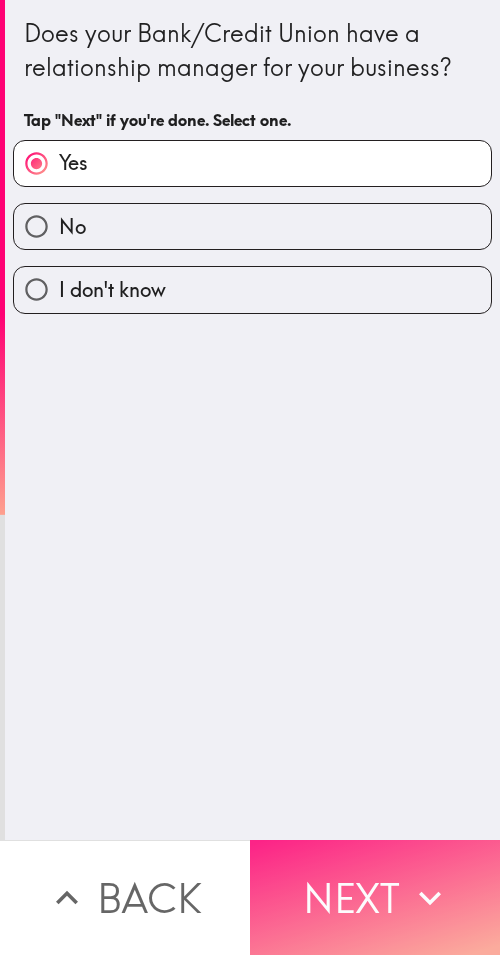 click on "Next" at bounding box center (375, 897) 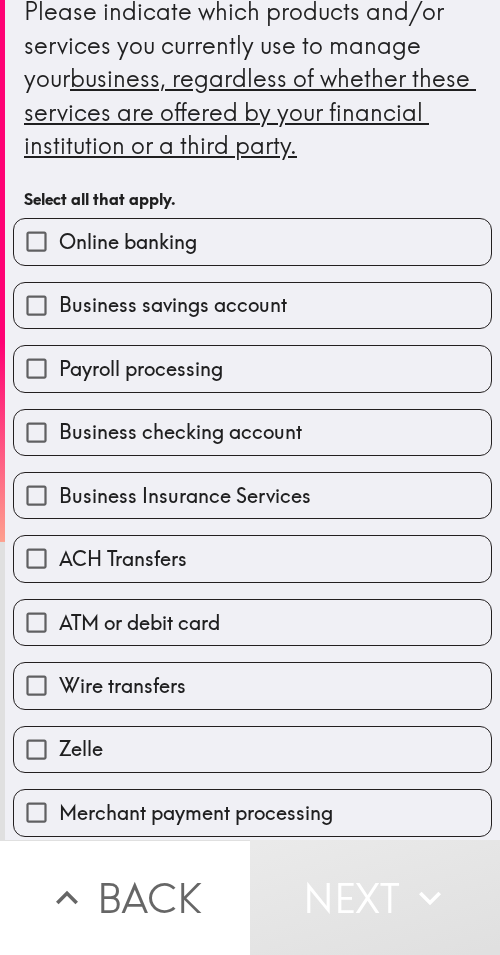 scroll, scrollTop: 0, scrollLeft: 0, axis: both 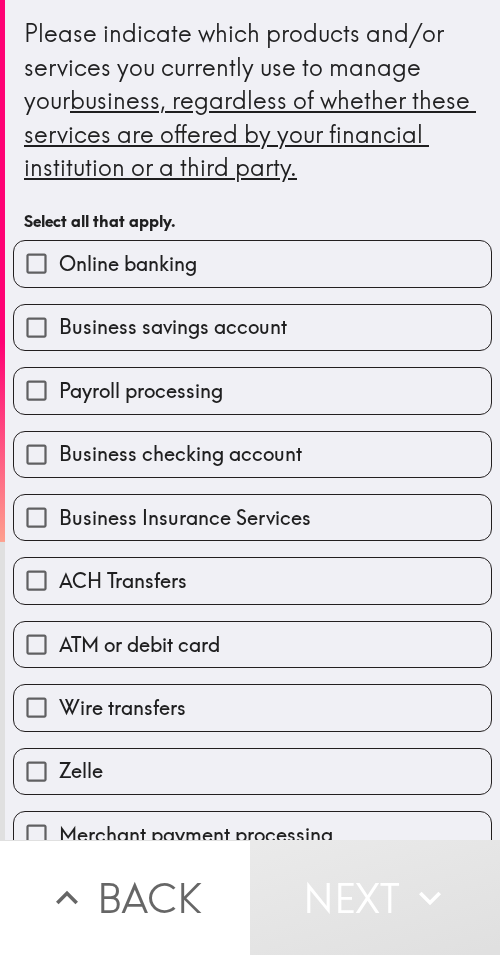click on "Business savings account" at bounding box center (252, 327) 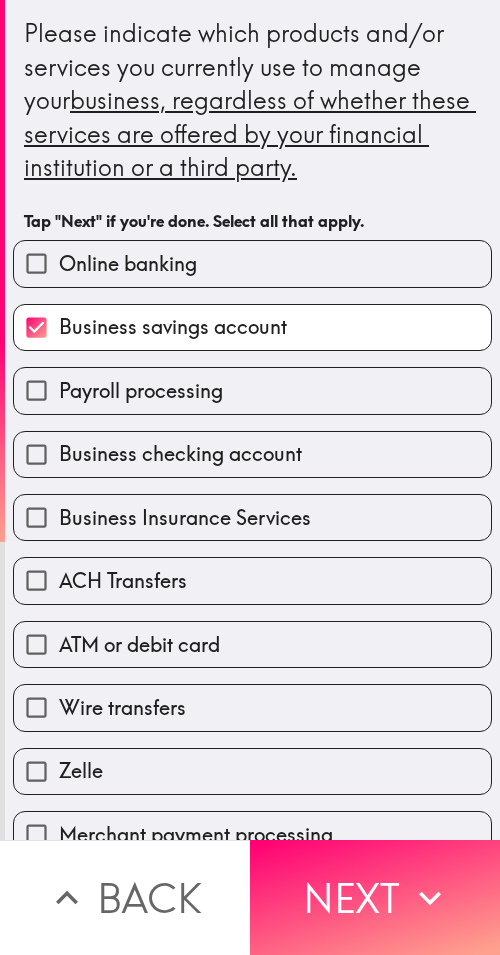 click on "ACH Transfers" at bounding box center (244, 572) 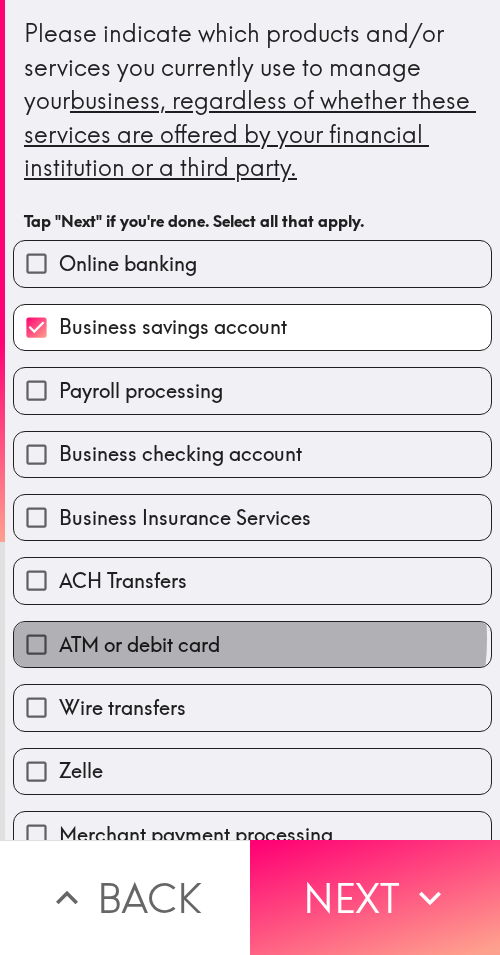 click on "ATM or debit card" at bounding box center (252, 644) 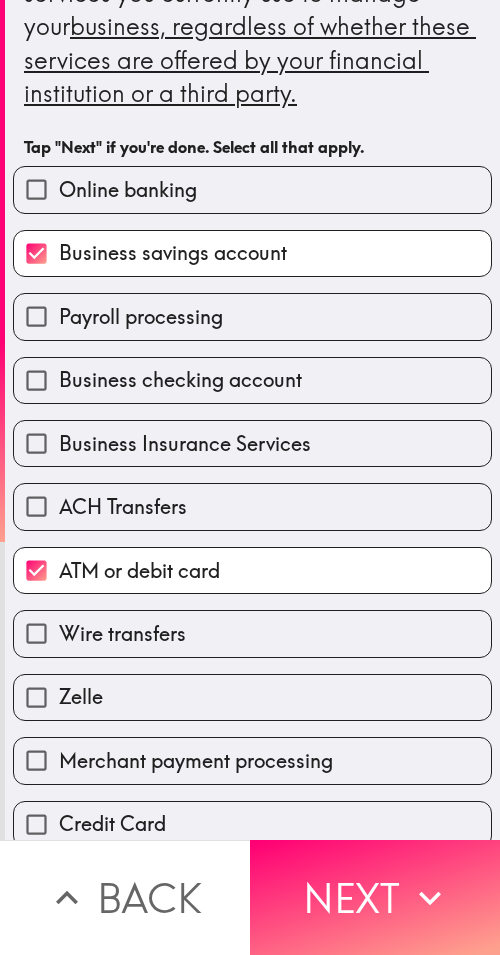 scroll, scrollTop: 25, scrollLeft: 0, axis: vertical 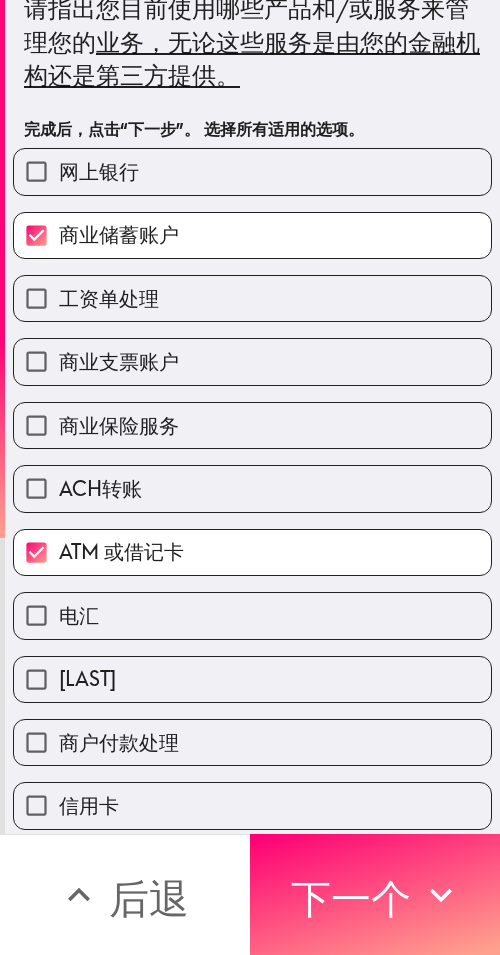 drag, startPoint x: 269, startPoint y: 187, endPoint x: 274, endPoint y: 211, distance: 24.5153 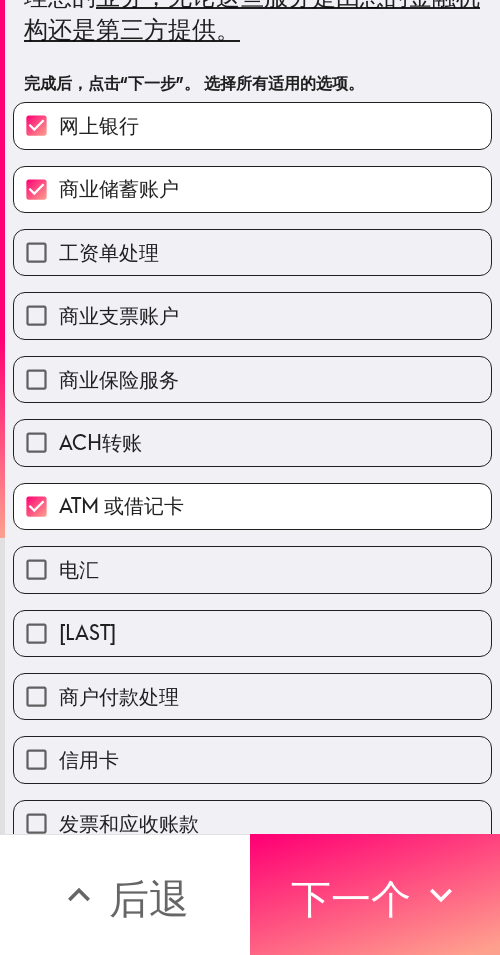 scroll, scrollTop: 225, scrollLeft: 0, axis: vertical 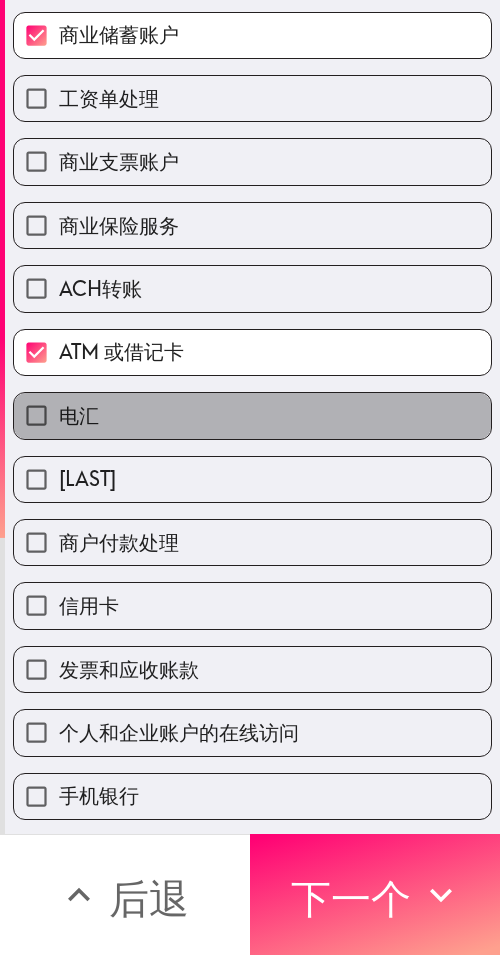 click on "电汇" at bounding box center (252, 415) 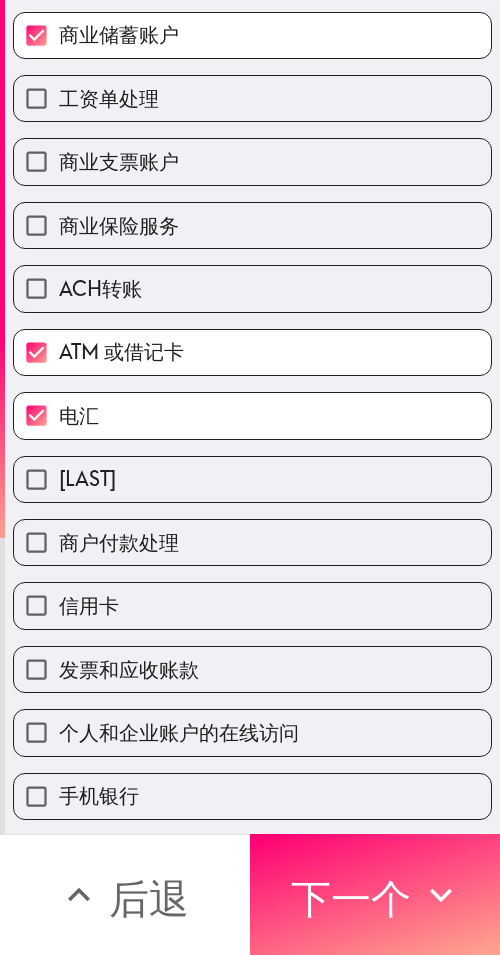 click on "信用卡" at bounding box center (252, 605) 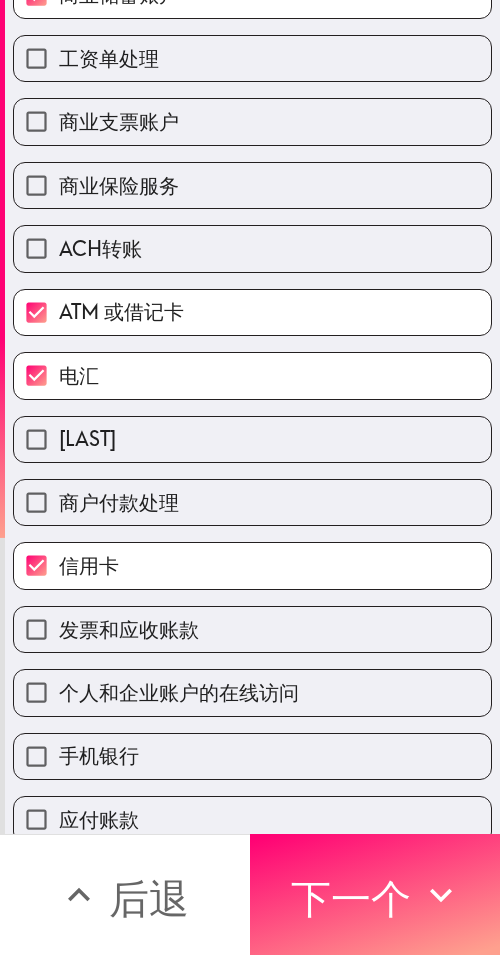 scroll, scrollTop: 353, scrollLeft: 0, axis: vertical 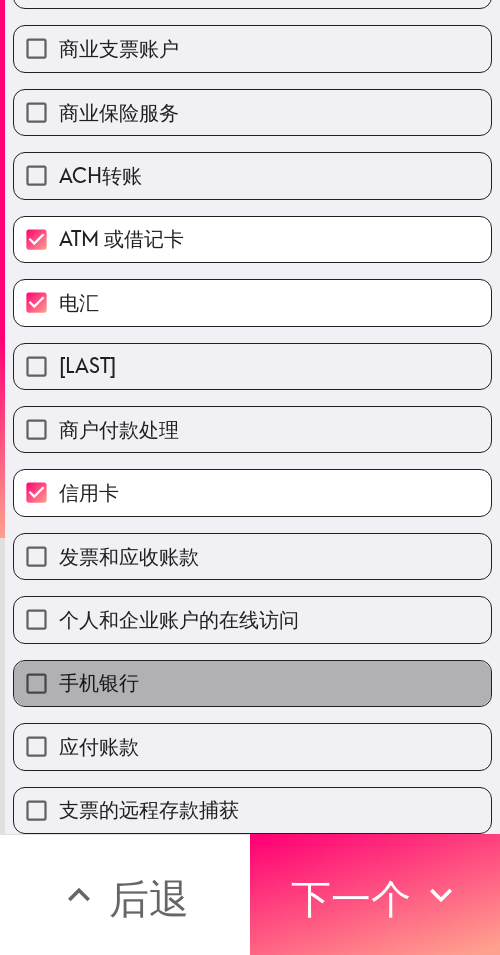 click on "手机银行" at bounding box center [252, 683] 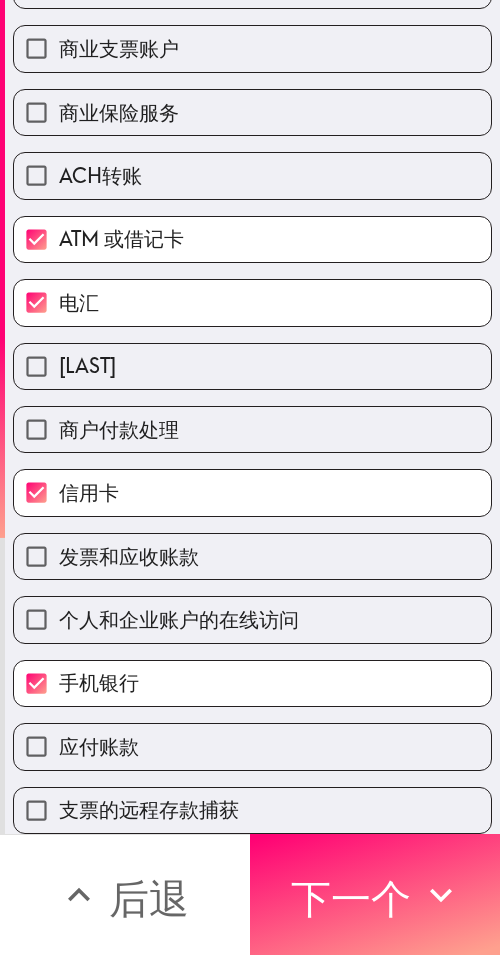 scroll, scrollTop: 353, scrollLeft: 0, axis: vertical 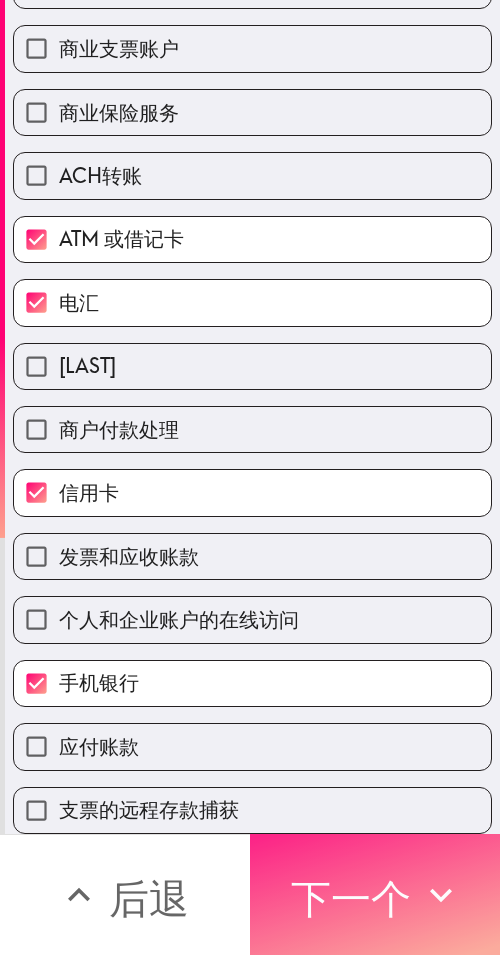 click on "下一个" at bounding box center [351, 898] 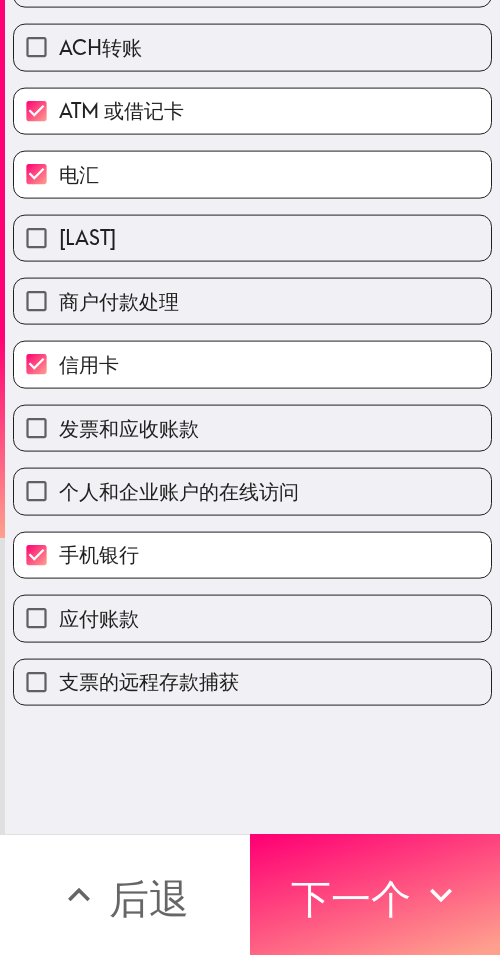 scroll, scrollTop: 35, scrollLeft: 0, axis: vertical 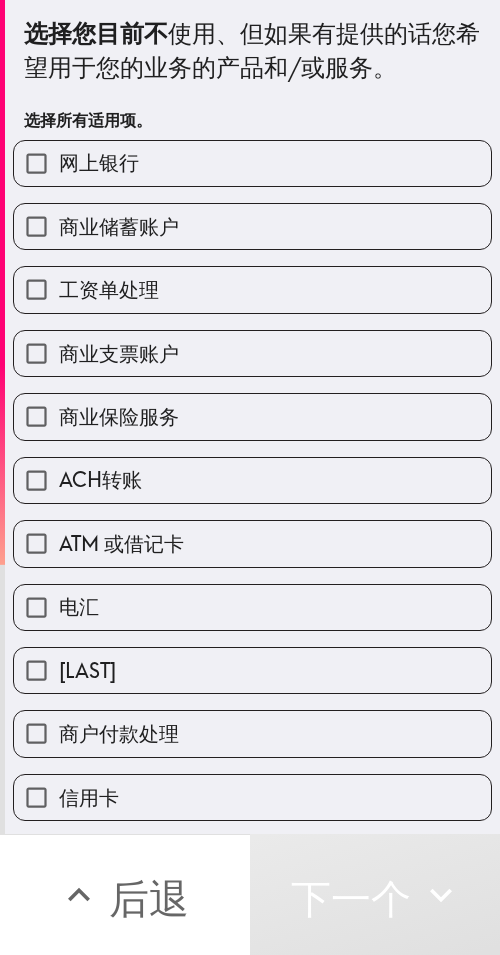 click on "工资单处理" at bounding box center [252, 289] 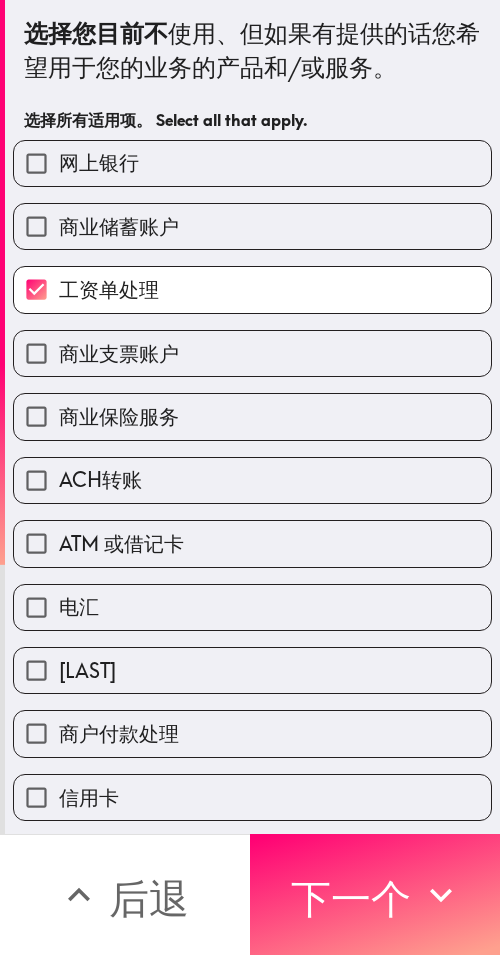 click on "商业支票账户" at bounding box center (119, 353) 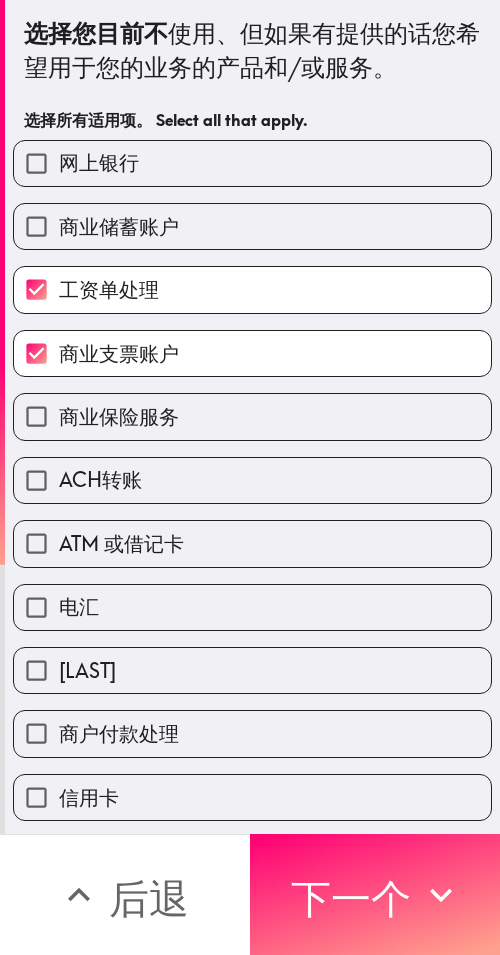 click on "商业保险服务" at bounding box center (119, 416) 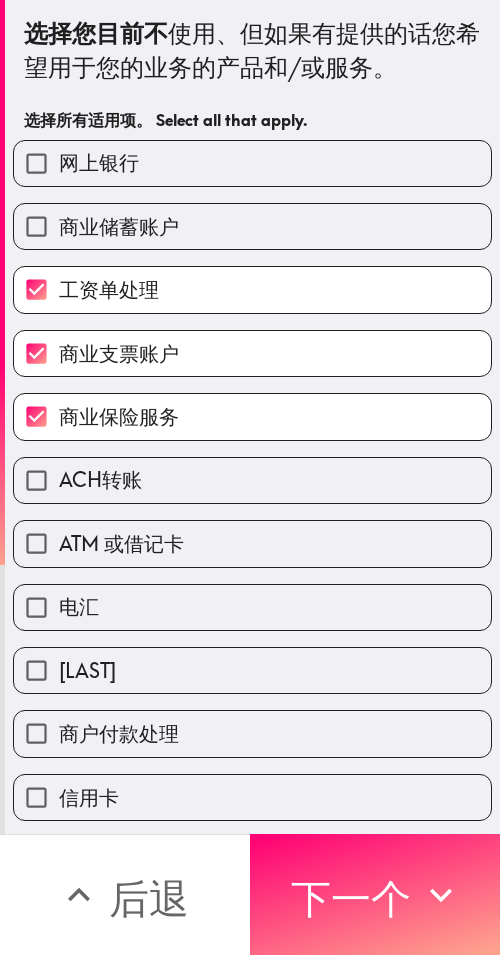 click on "ACH转账" at bounding box center (100, 479) 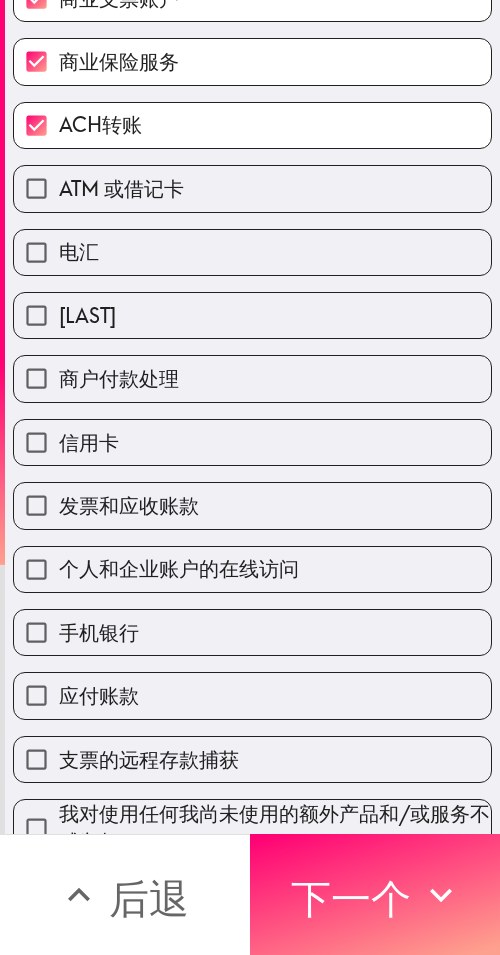 scroll, scrollTop: 393, scrollLeft: 0, axis: vertical 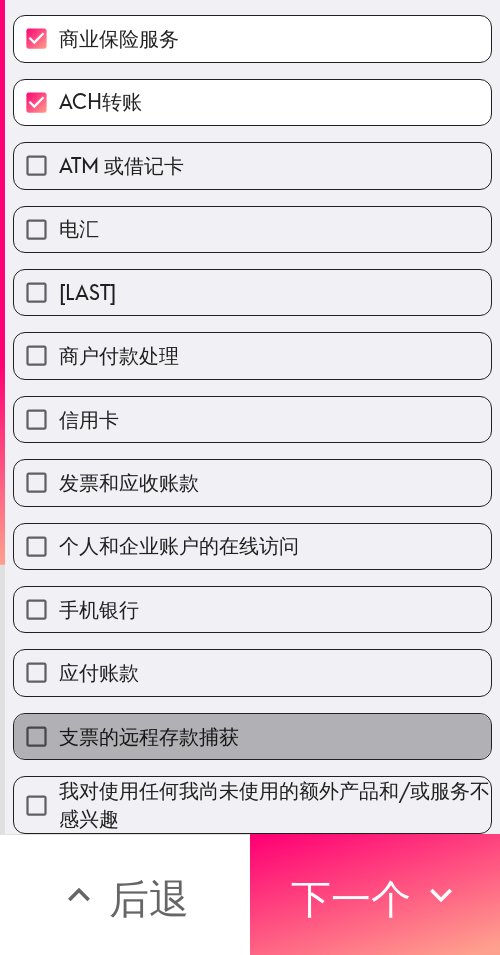 drag, startPoint x: 282, startPoint y: 724, endPoint x: 307, endPoint y: 625, distance: 102.10779 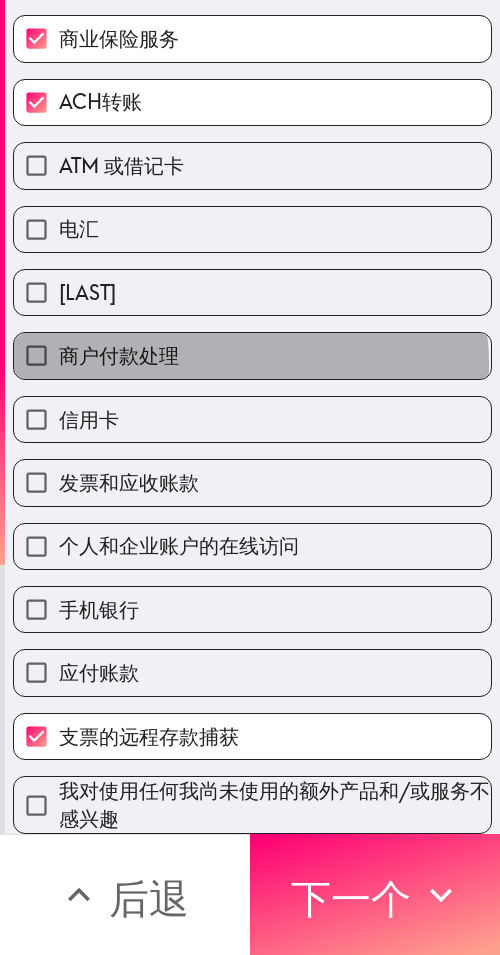 click on "商户付款处理" at bounding box center [252, 355] 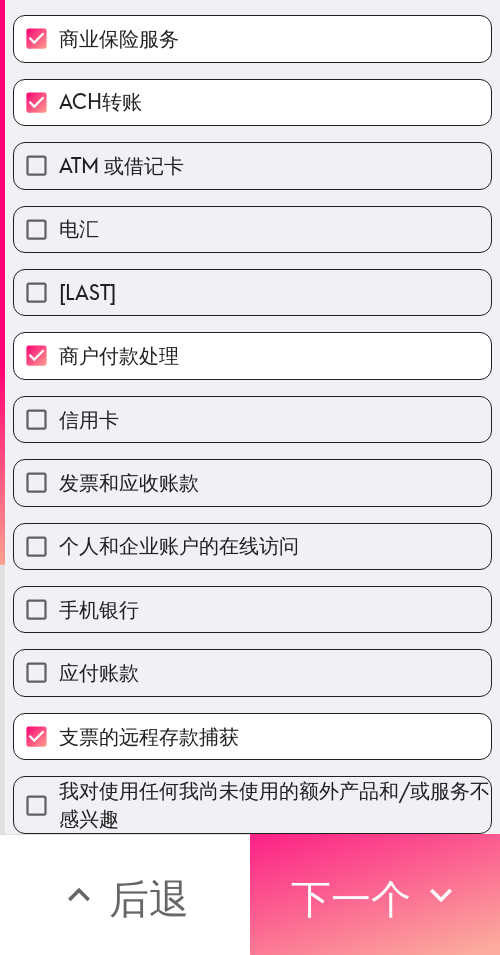 click on "下一个" at bounding box center [351, 898] 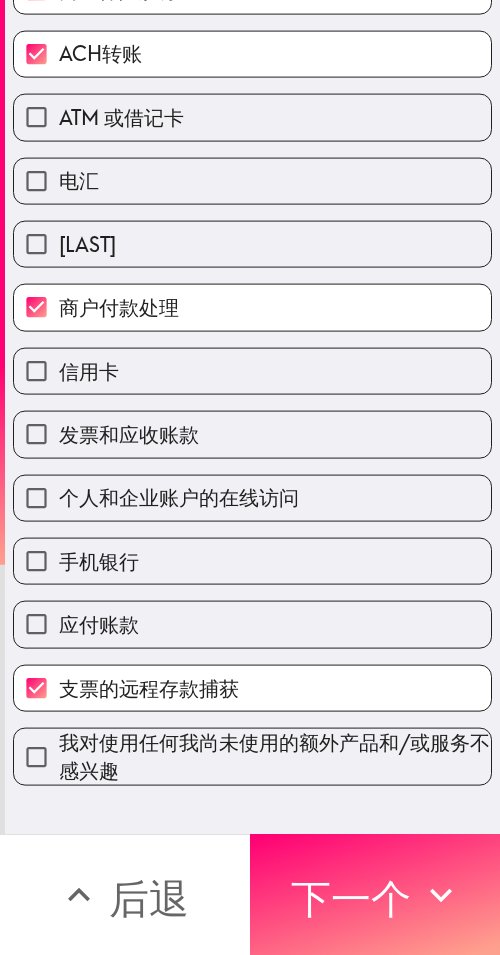scroll, scrollTop: 103, scrollLeft: 0, axis: vertical 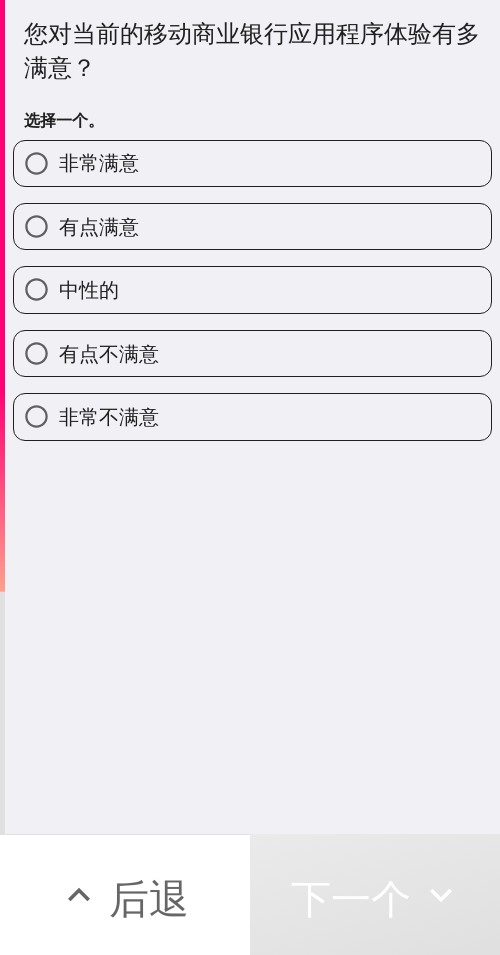 click on "有点满意" at bounding box center [252, 226] 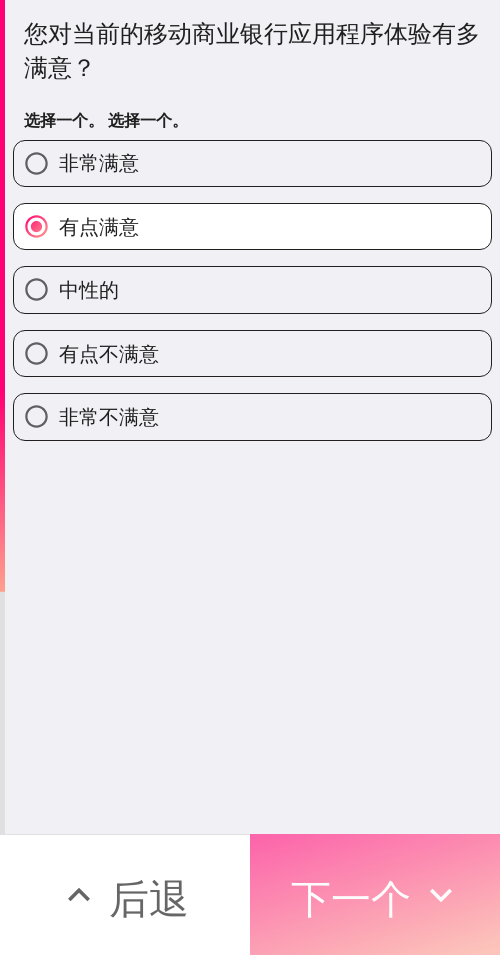 click 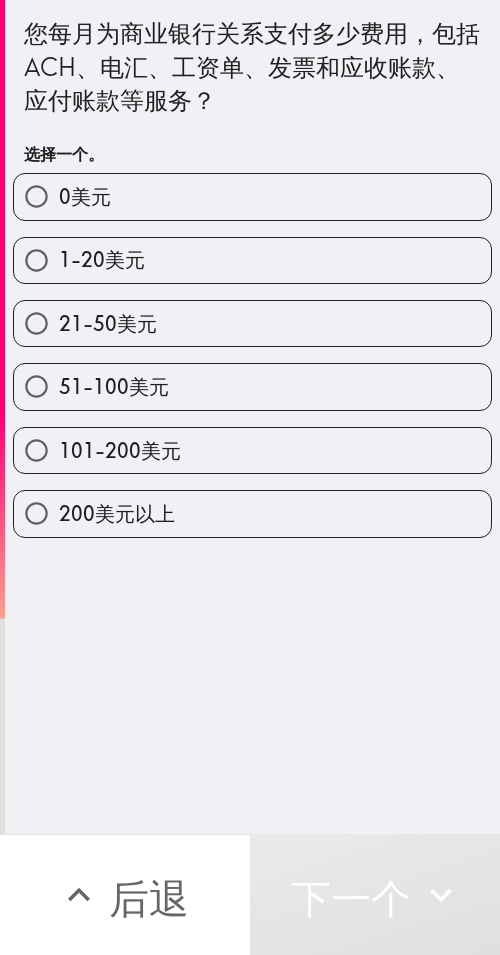 click on "21-50美元" at bounding box center [252, 323] 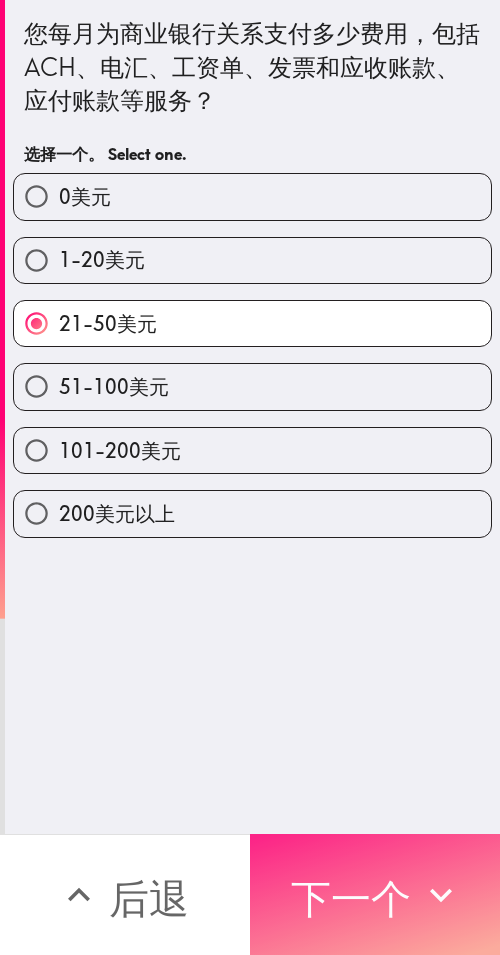drag, startPoint x: 298, startPoint y: 890, endPoint x: 393, endPoint y: 893, distance: 95.047356 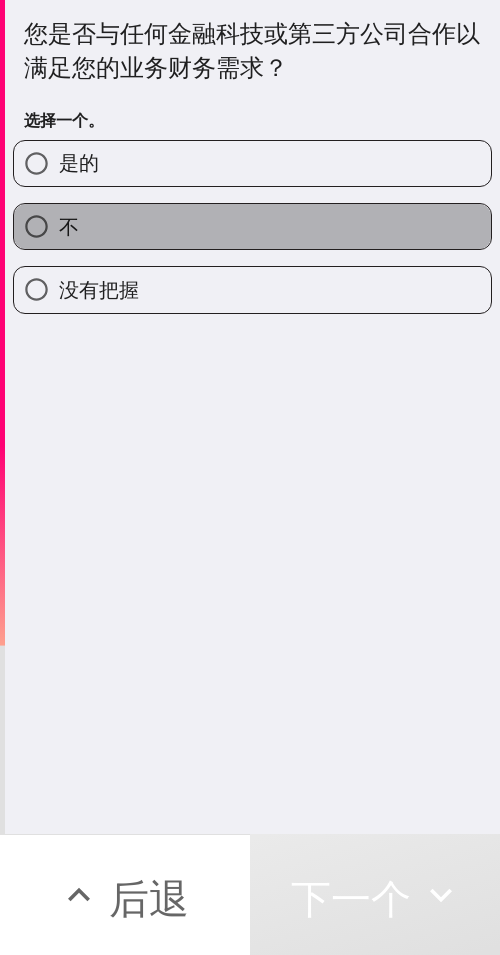 drag, startPoint x: 319, startPoint y: 229, endPoint x: 409, endPoint y: 227, distance: 90.02222 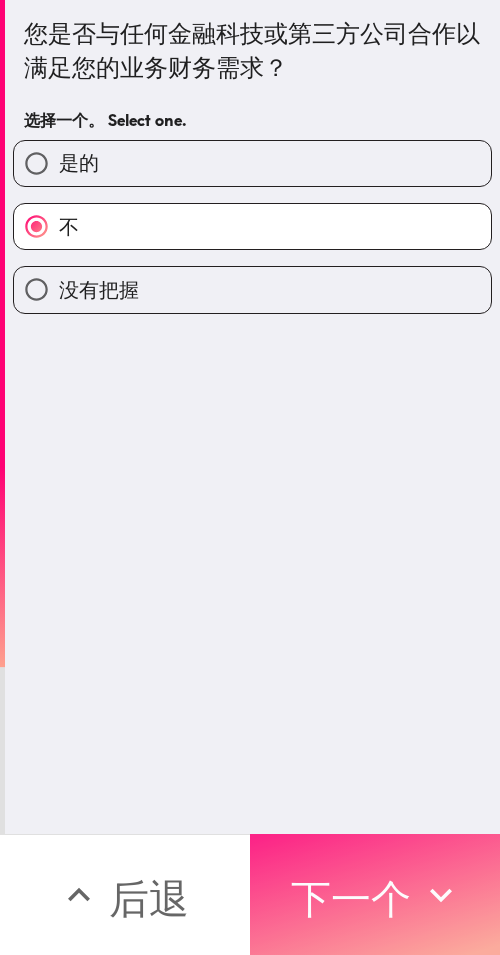 click on "下一个" at bounding box center [351, 898] 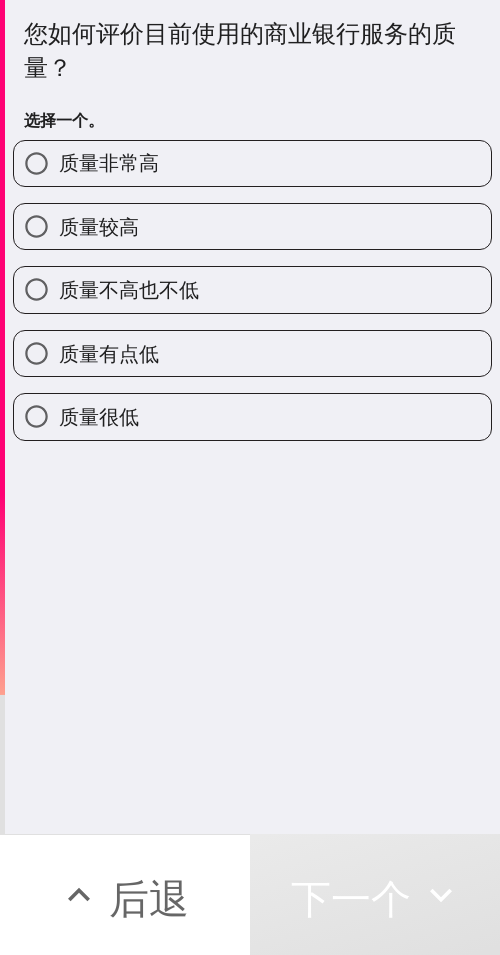 drag, startPoint x: 240, startPoint y: 226, endPoint x: 499, endPoint y: 198, distance: 260.50912 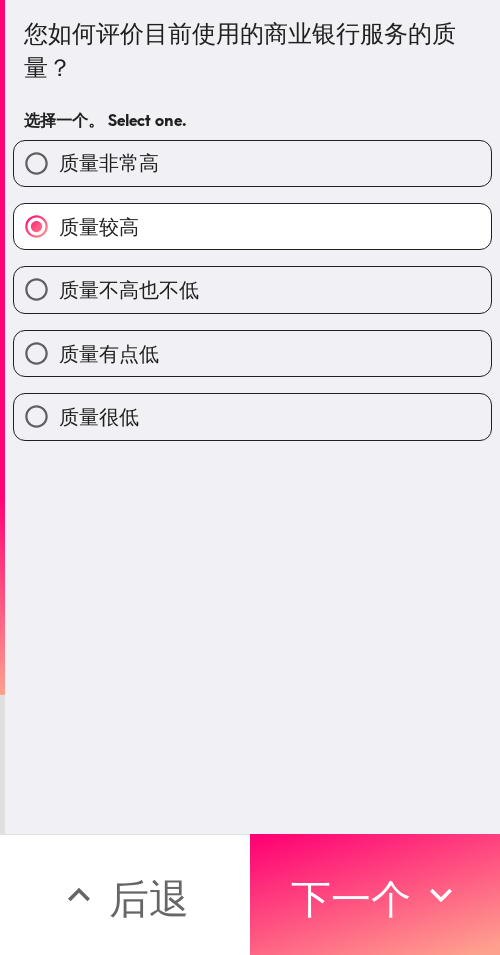 drag, startPoint x: 362, startPoint y: 874, endPoint x: 496, endPoint y: 879, distance: 134.09325 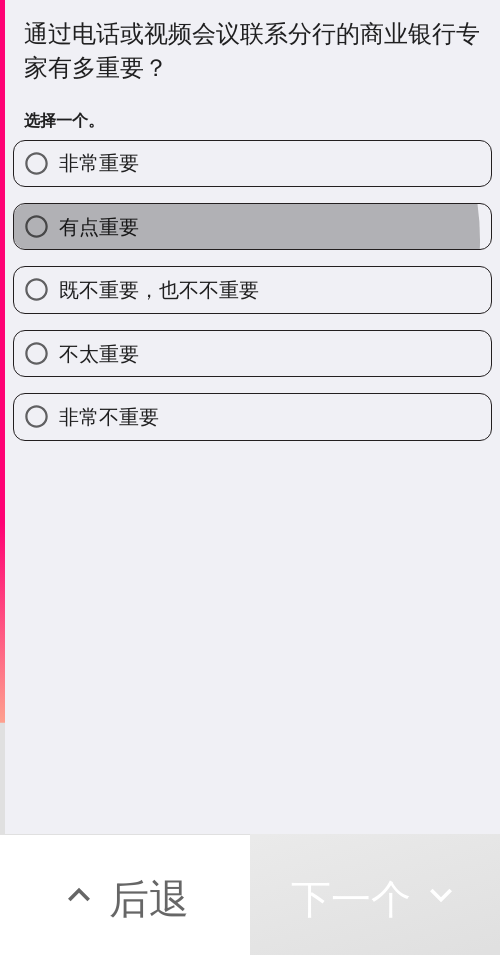 click on "有点重要" at bounding box center (252, 226) 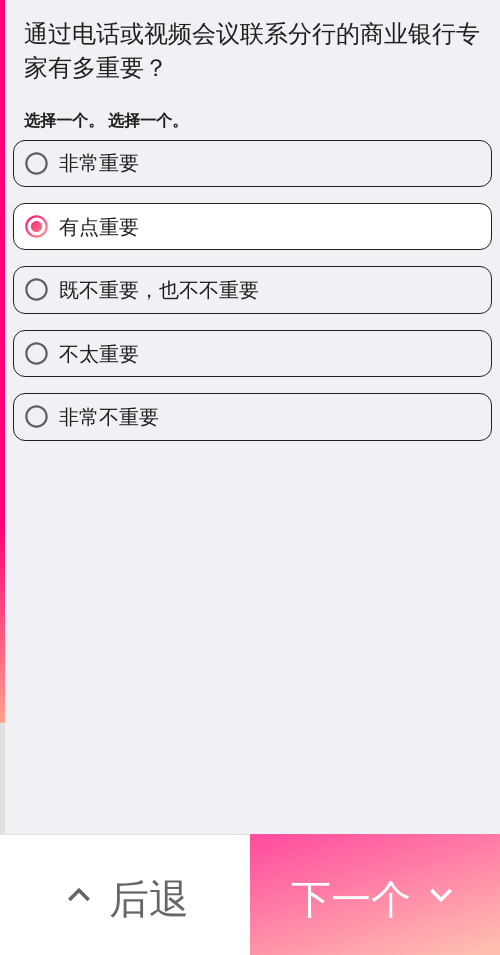 drag, startPoint x: 397, startPoint y: 875, endPoint x: 496, endPoint y: 879, distance: 99.08077 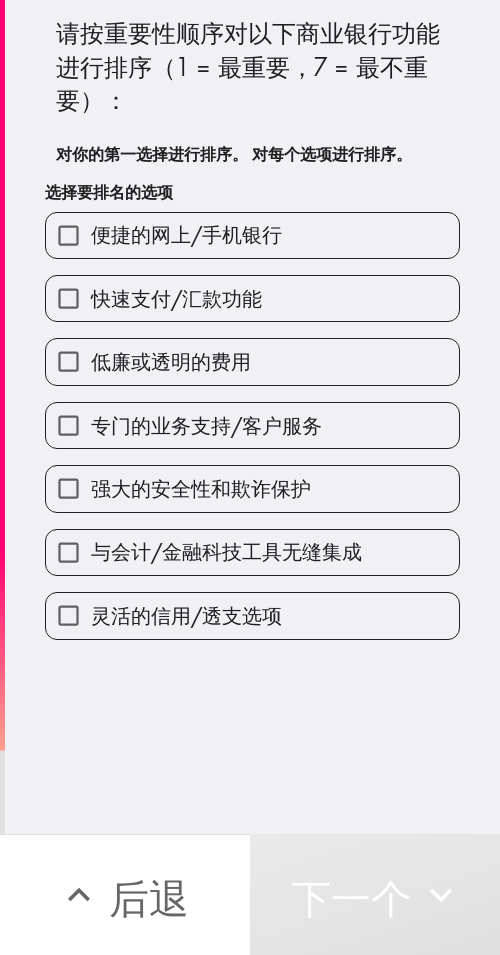 click on "与会计/金融科技工具无缝集成" at bounding box center (244, 544) 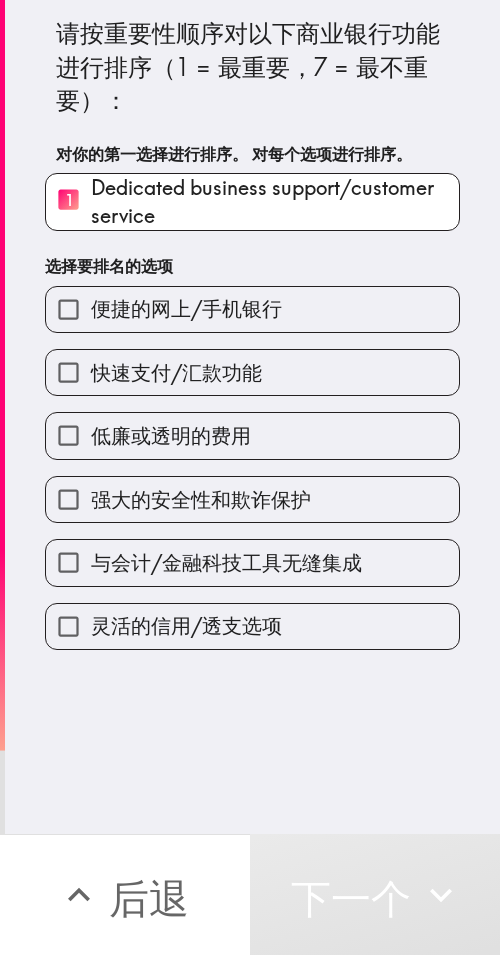 click on "低廉或透明的费用" at bounding box center [171, 435] 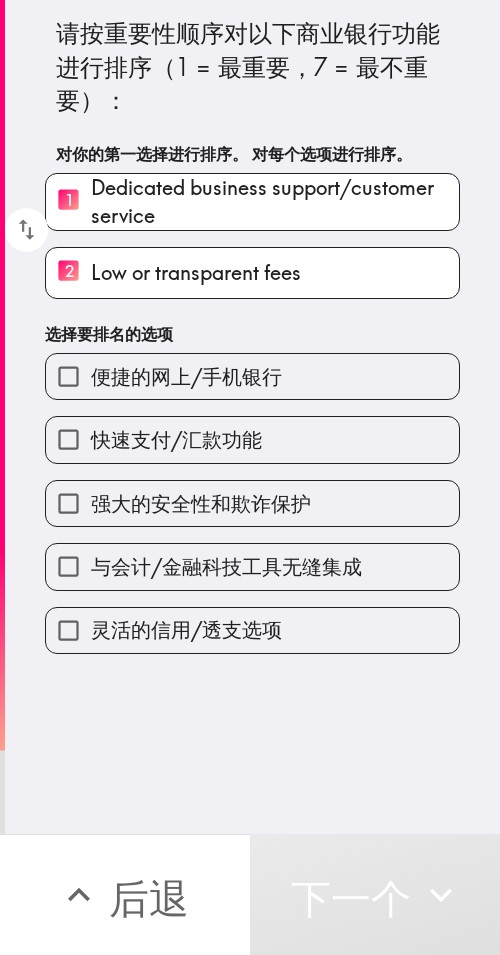 click on "与会计/金融科技工具无缝集成" at bounding box center [252, 566] 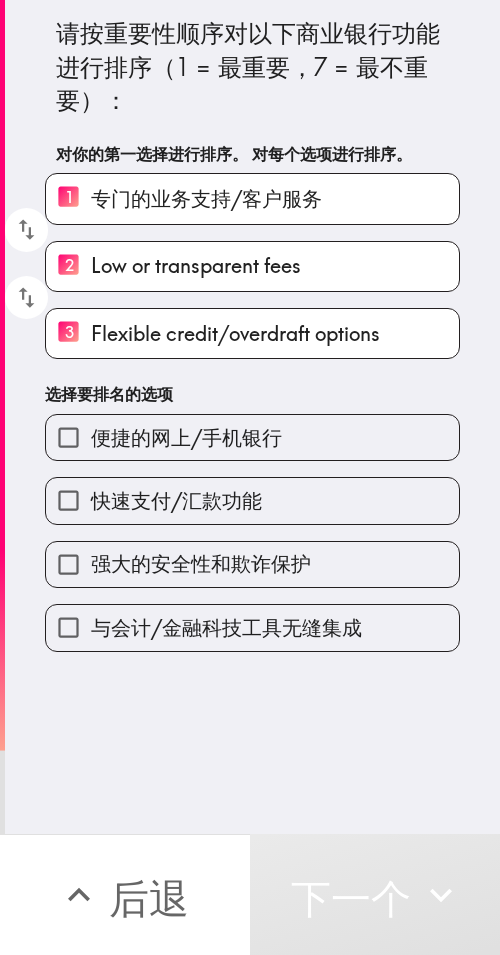drag, startPoint x: 194, startPoint y: 441, endPoint x: 206, endPoint y: 517, distance: 76.941536 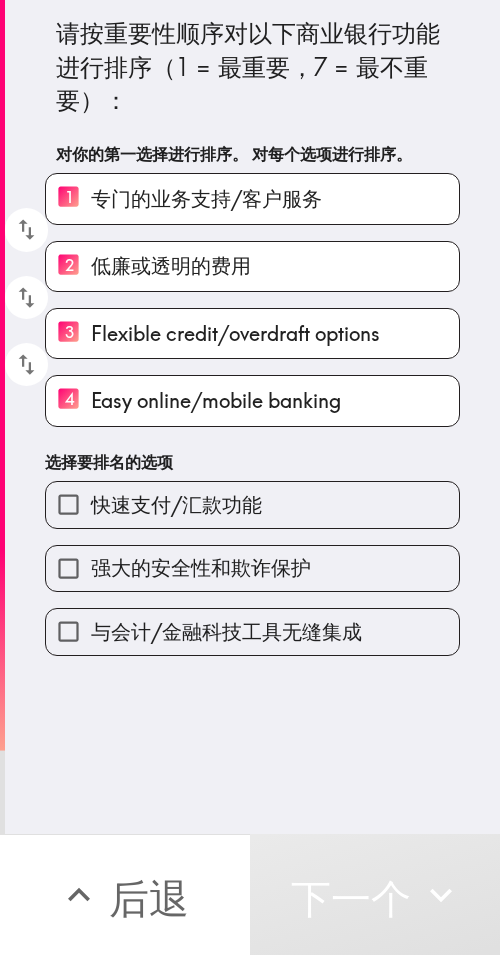 click on "强大的安全性和欺诈保护" at bounding box center [244, 560] 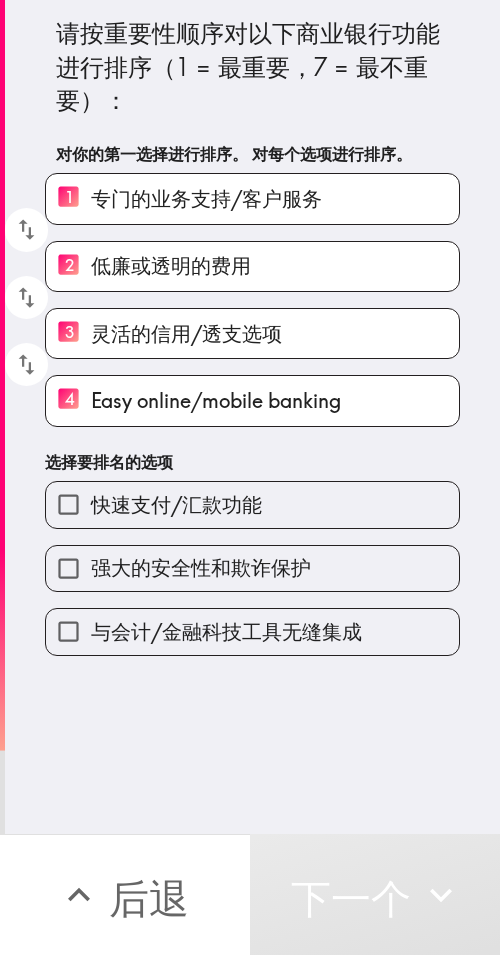 drag, startPoint x: 196, startPoint y: 569, endPoint x: 198, endPoint y: 602, distance: 33.06055 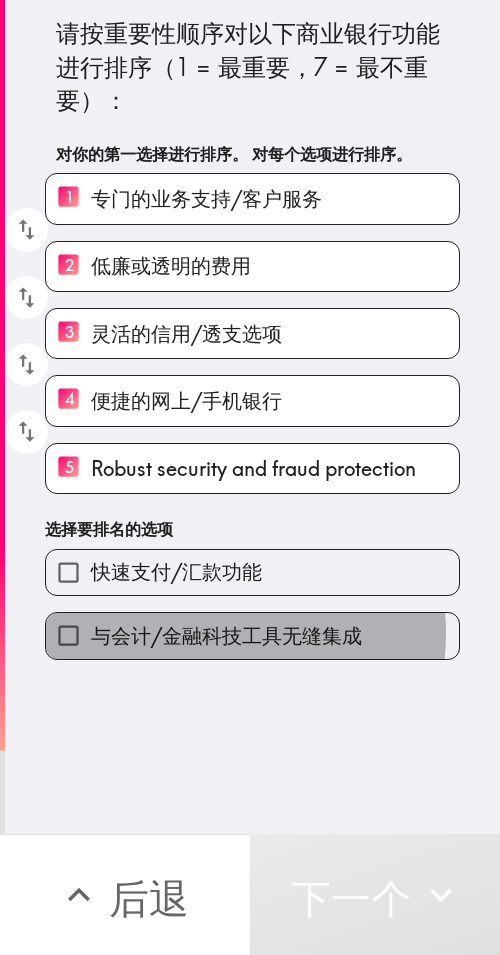 click on "与会计/金融科技工具无缝集成" at bounding box center [226, 635] 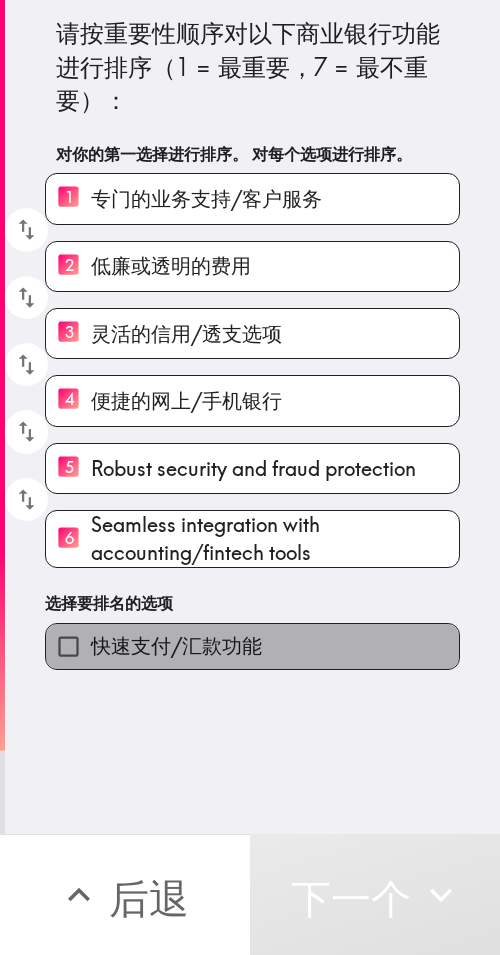click on "快速支付/汇款功能" at bounding box center (252, 646) 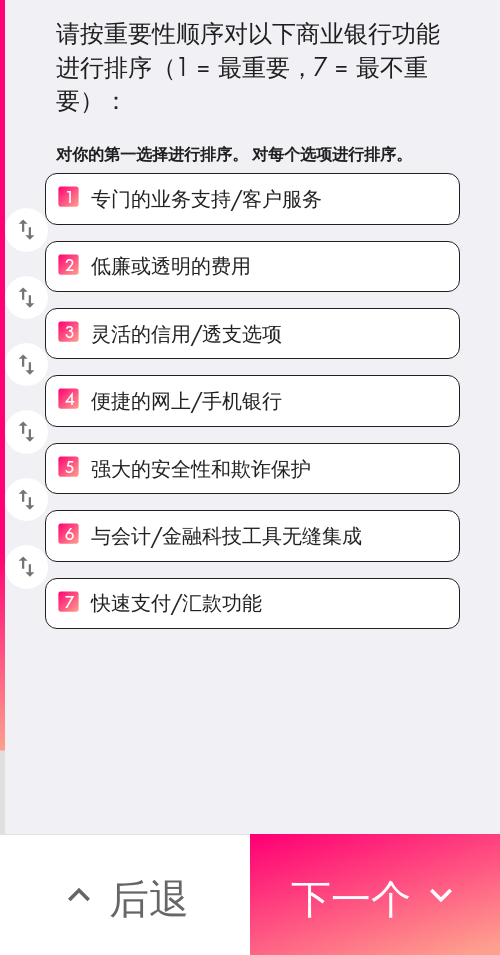 drag, startPoint x: 380, startPoint y: 881, endPoint x: 495, endPoint y: 890, distance: 115.35164 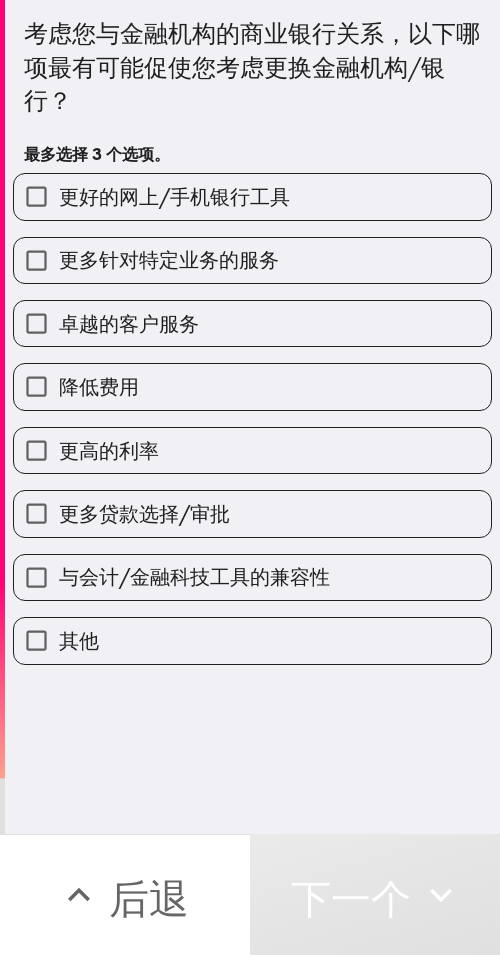 click on "考虑您与金融机构的商业银行关系，以下哪项最有可能促使您考虑更换金融机构/银行？ 最多选择 3 个选项。 更好的网上/手机银行工具 更多针对特定业务的服务 卓越的客户服务 降低费用 更高的利率 更多贷款选择/审批 与会计/金融科技工具的兼容性 其他" at bounding box center (252, 332) 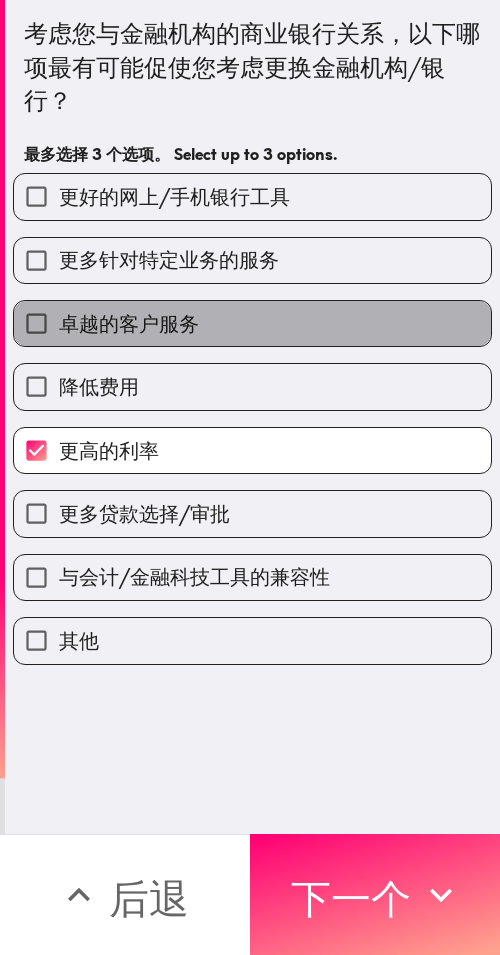 drag, startPoint x: 340, startPoint y: 335, endPoint x: 338, endPoint y: 274, distance: 61.03278 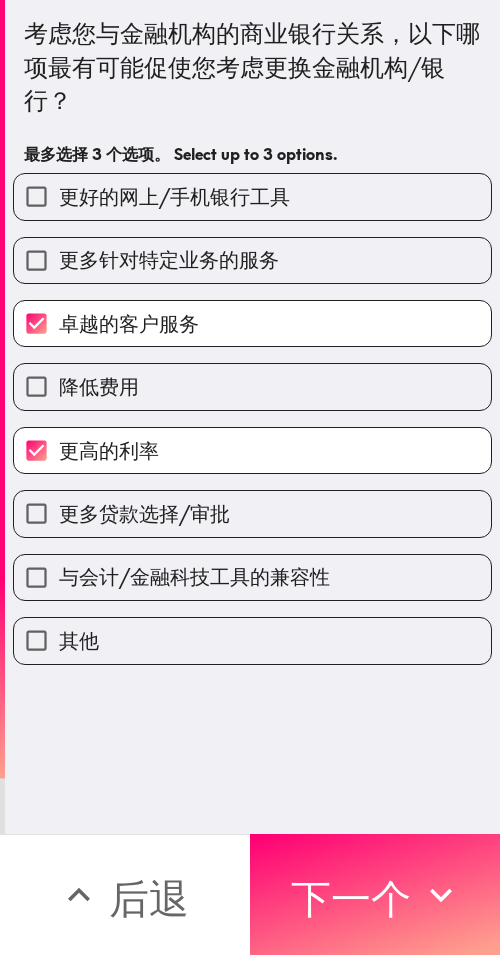 click on "更好的网上/手机银行工具" at bounding box center [252, 196] 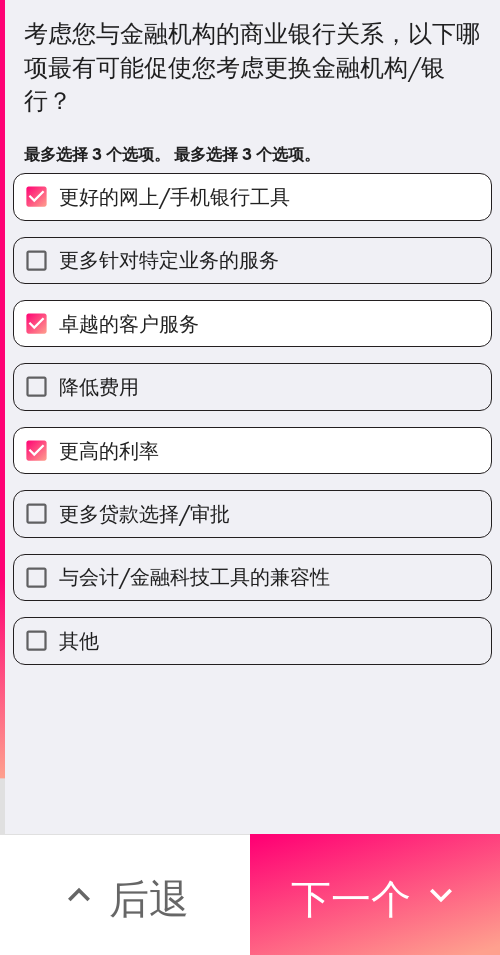 drag, startPoint x: 368, startPoint y: 847, endPoint x: 426, endPoint y: 864, distance: 60.440052 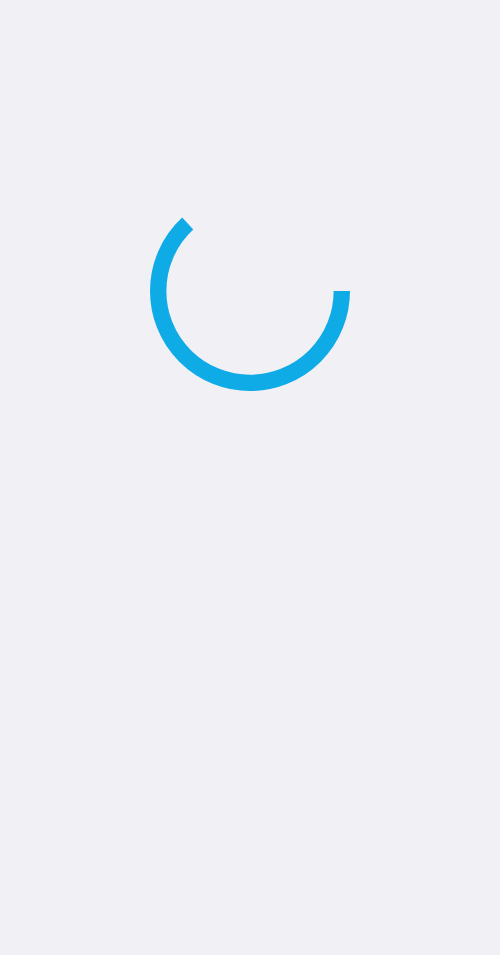 scroll, scrollTop: 0, scrollLeft: 0, axis: both 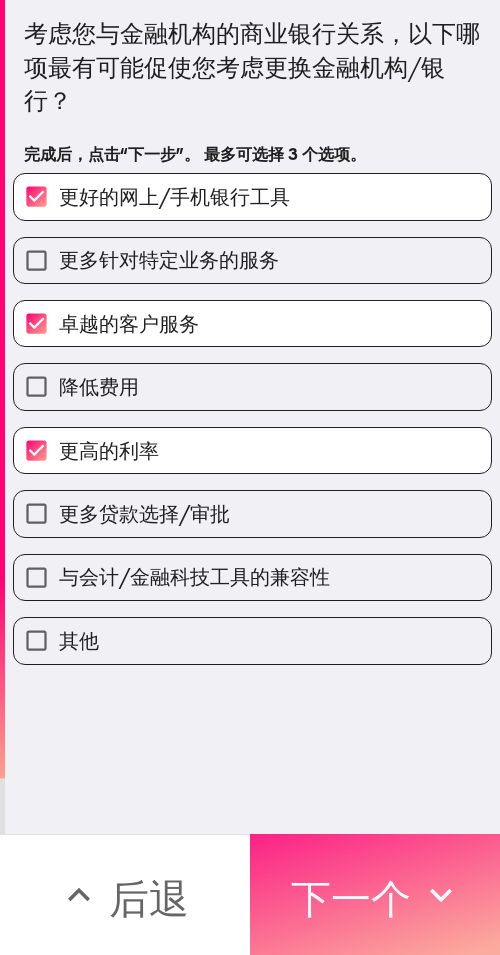 click on "下一个" at bounding box center (351, 895) 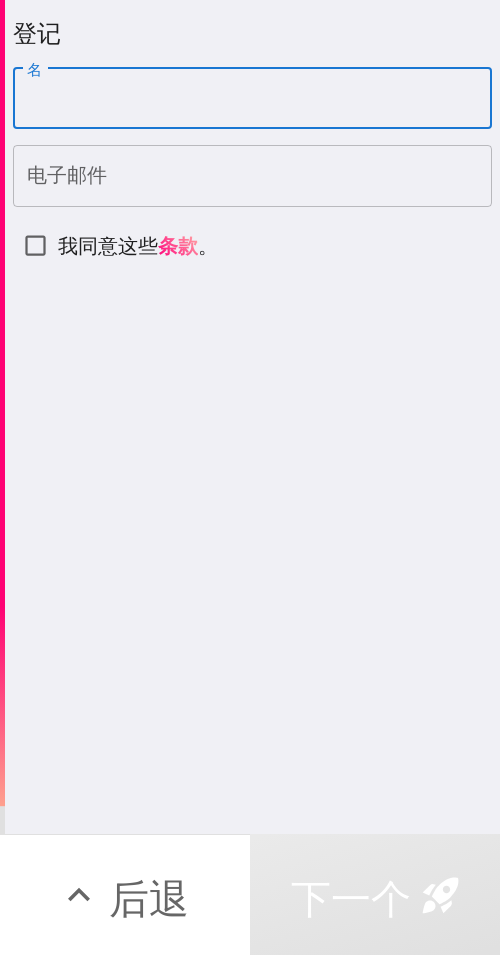 drag, startPoint x: 269, startPoint y: 103, endPoint x: 498, endPoint y: 190, distance: 244.96939 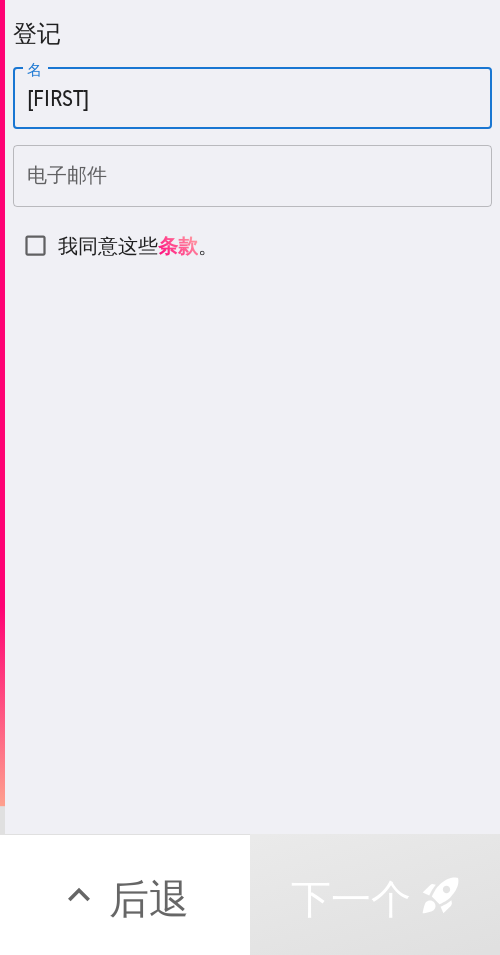 type on "[FIRST]" 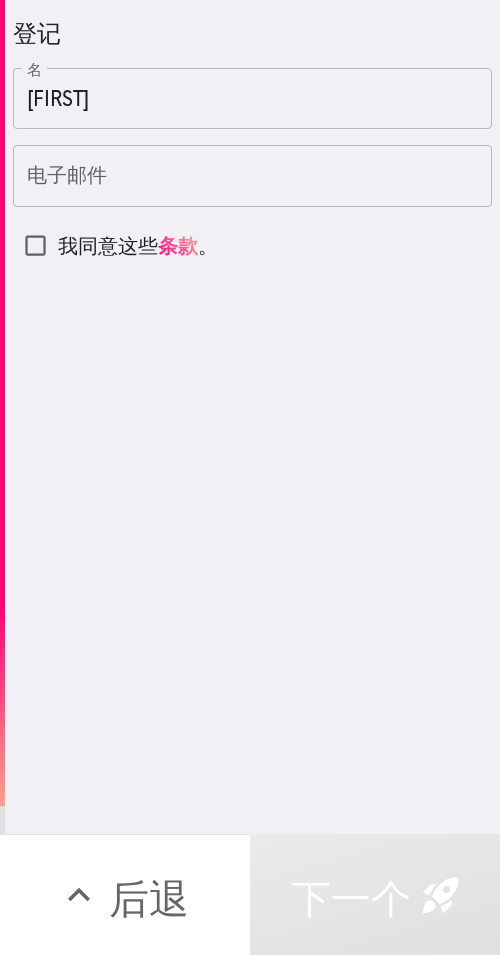 drag, startPoint x: 257, startPoint y: 171, endPoint x: 186, endPoint y: 206, distance: 79.15807 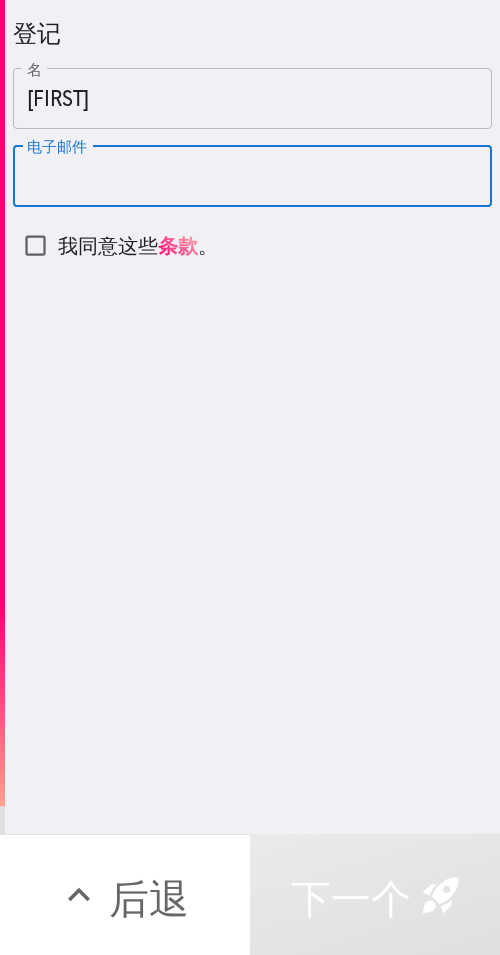 paste on "[EMAIL]" 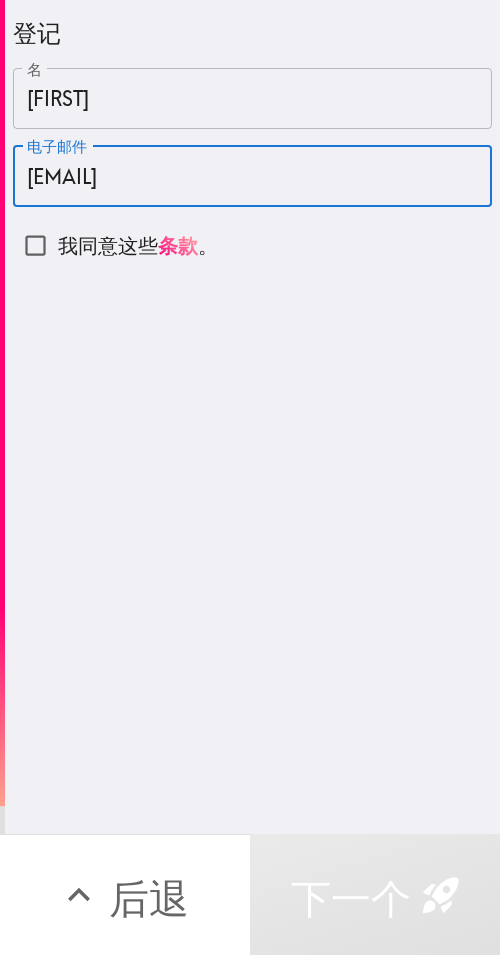 type on "[EMAIL]" 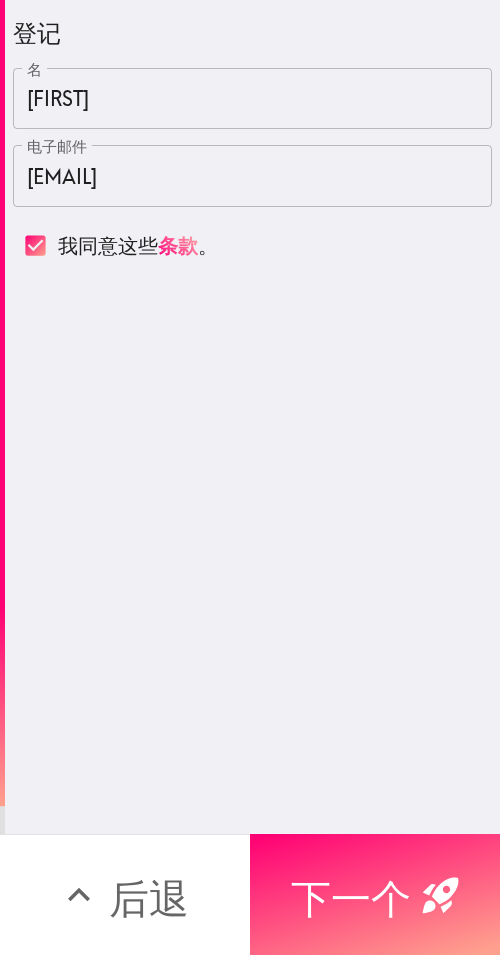 drag, startPoint x: 380, startPoint y: 851, endPoint x: 496, endPoint y: 835, distance: 117.09825 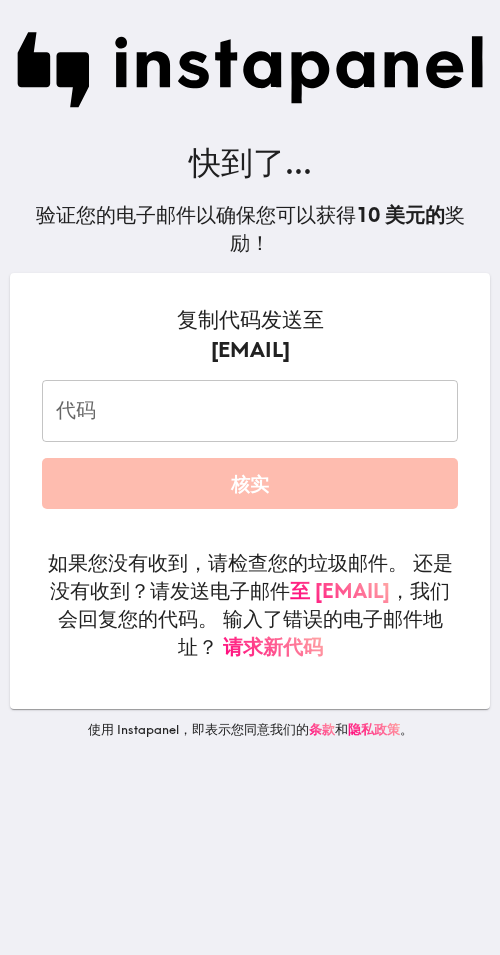 click on "代码" at bounding box center (250, 411) 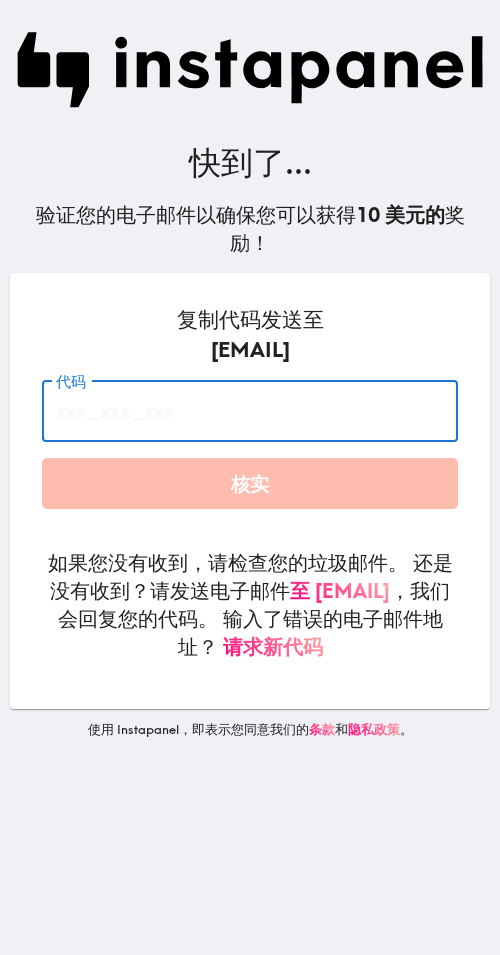 paste on "B2Y_MH8_L5p" 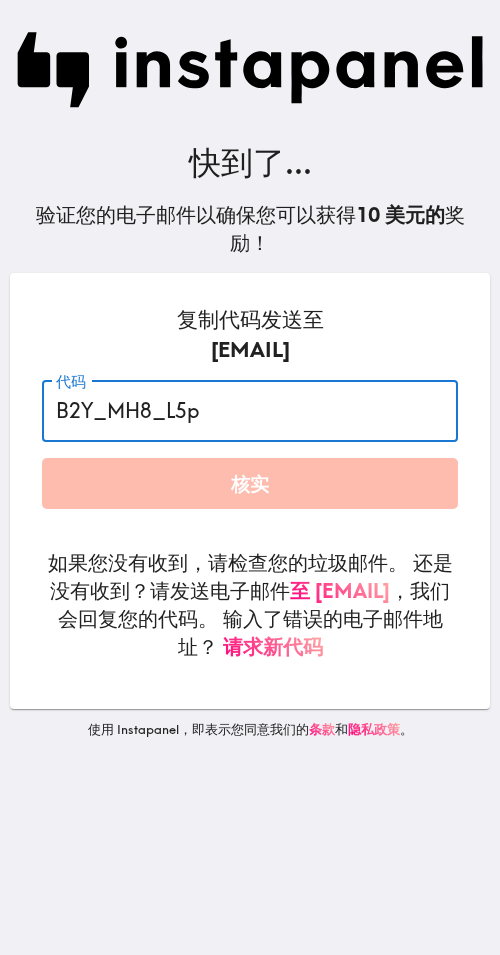 type on "B2Y_MH8_L5p" 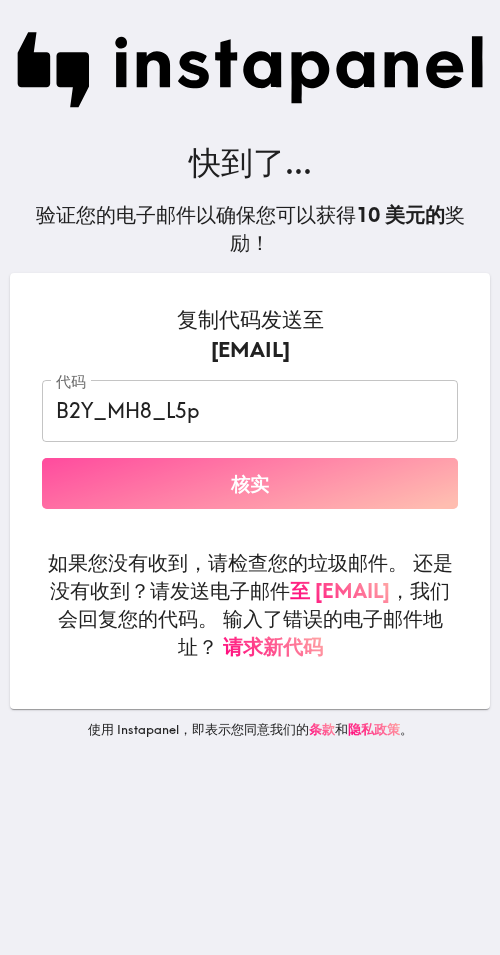 click on "核实" at bounding box center (250, 483) 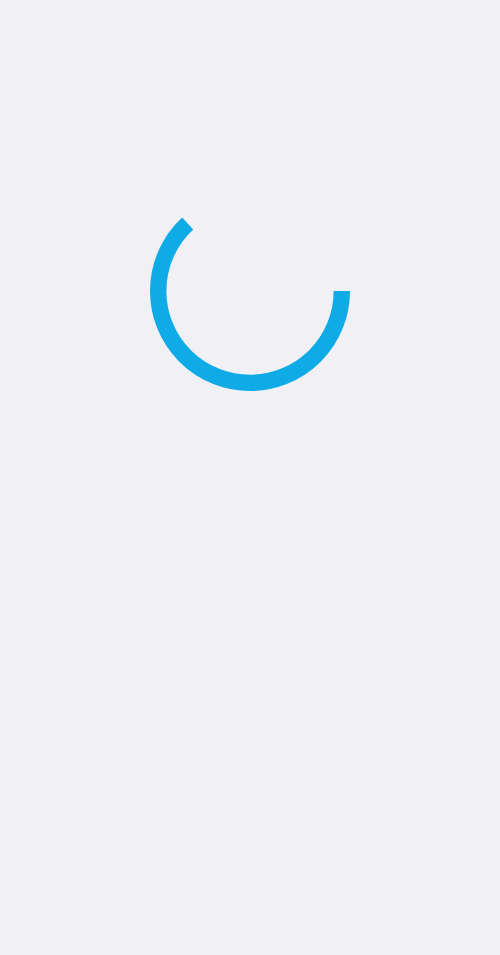 scroll, scrollTop: 0, scrollLeft: 0, axis: both 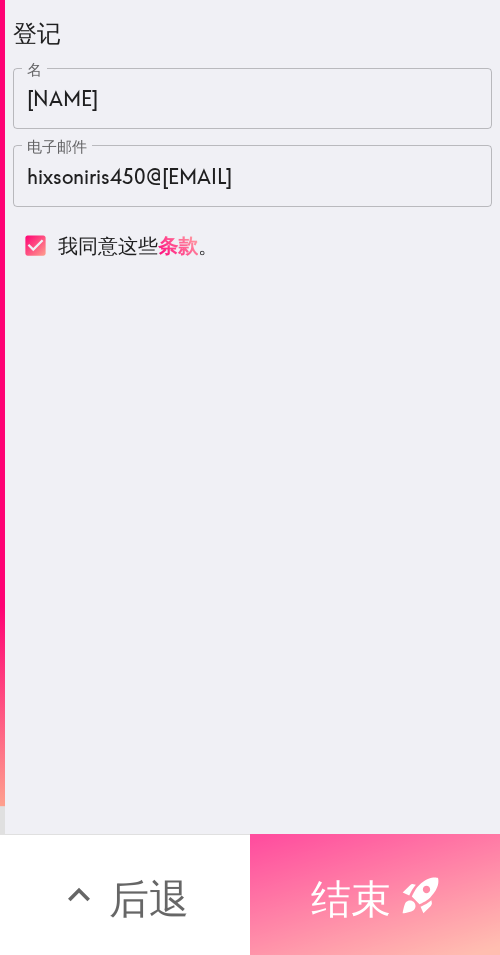 click on "结束" at bounding box center [351, 898] 